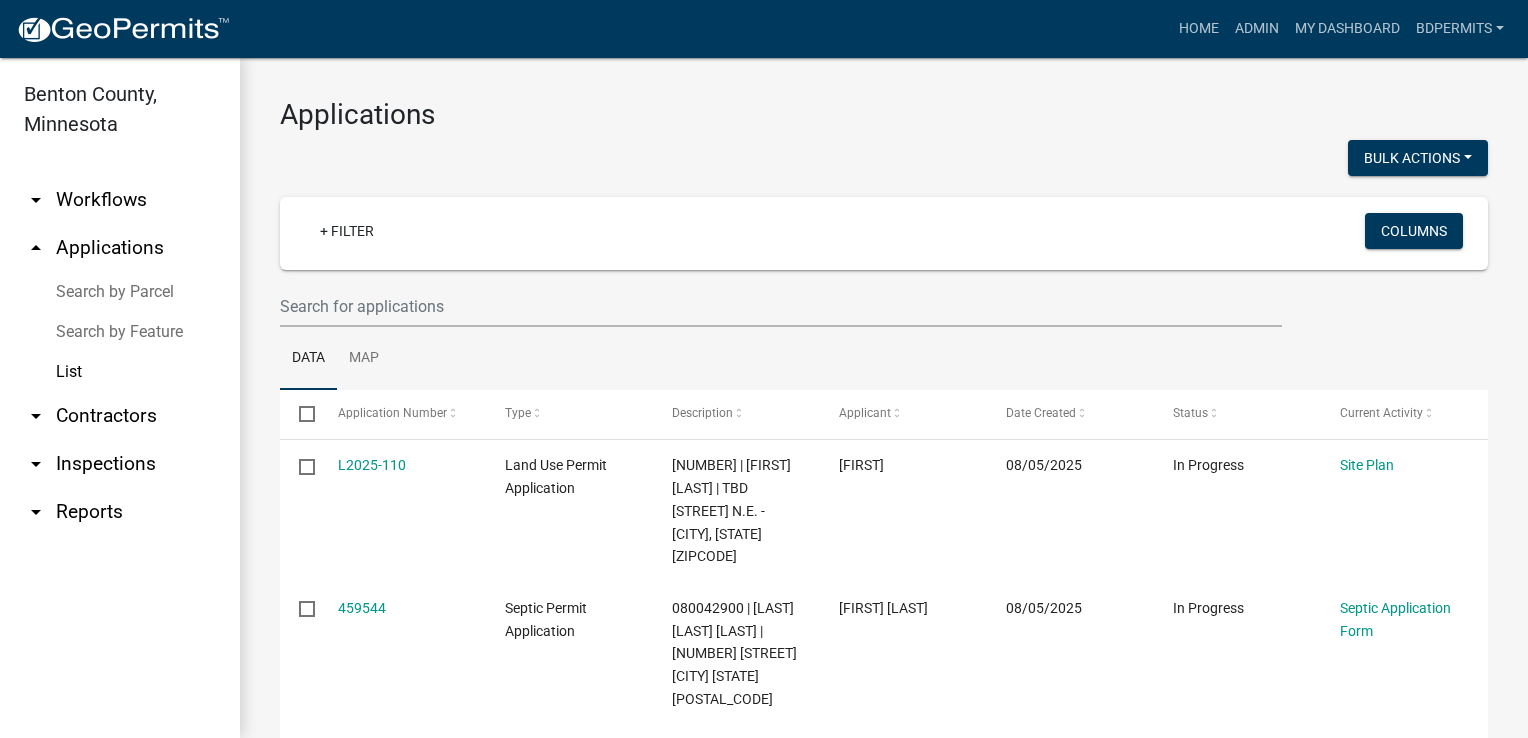 select on "3: 100" 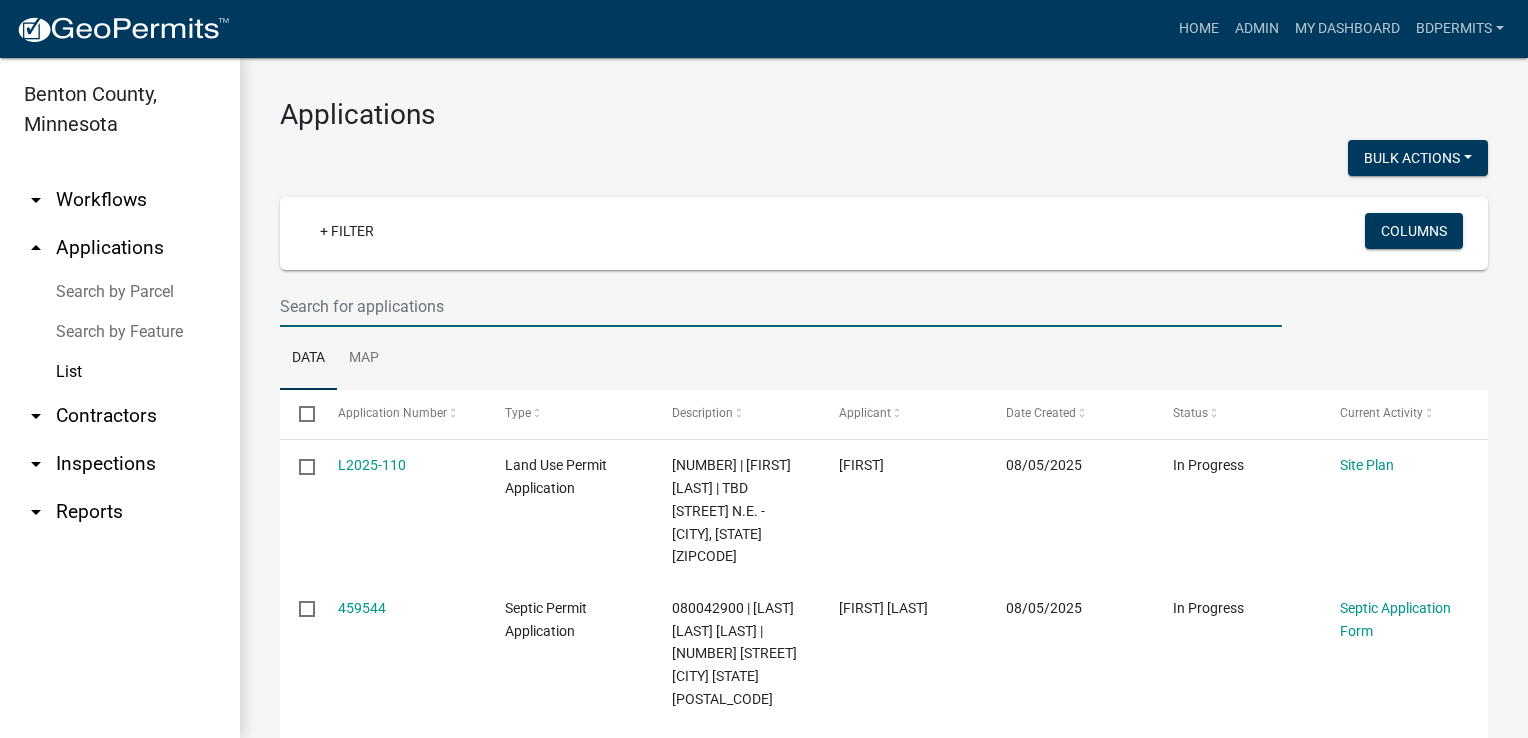 click at bounding box center (781, 306) 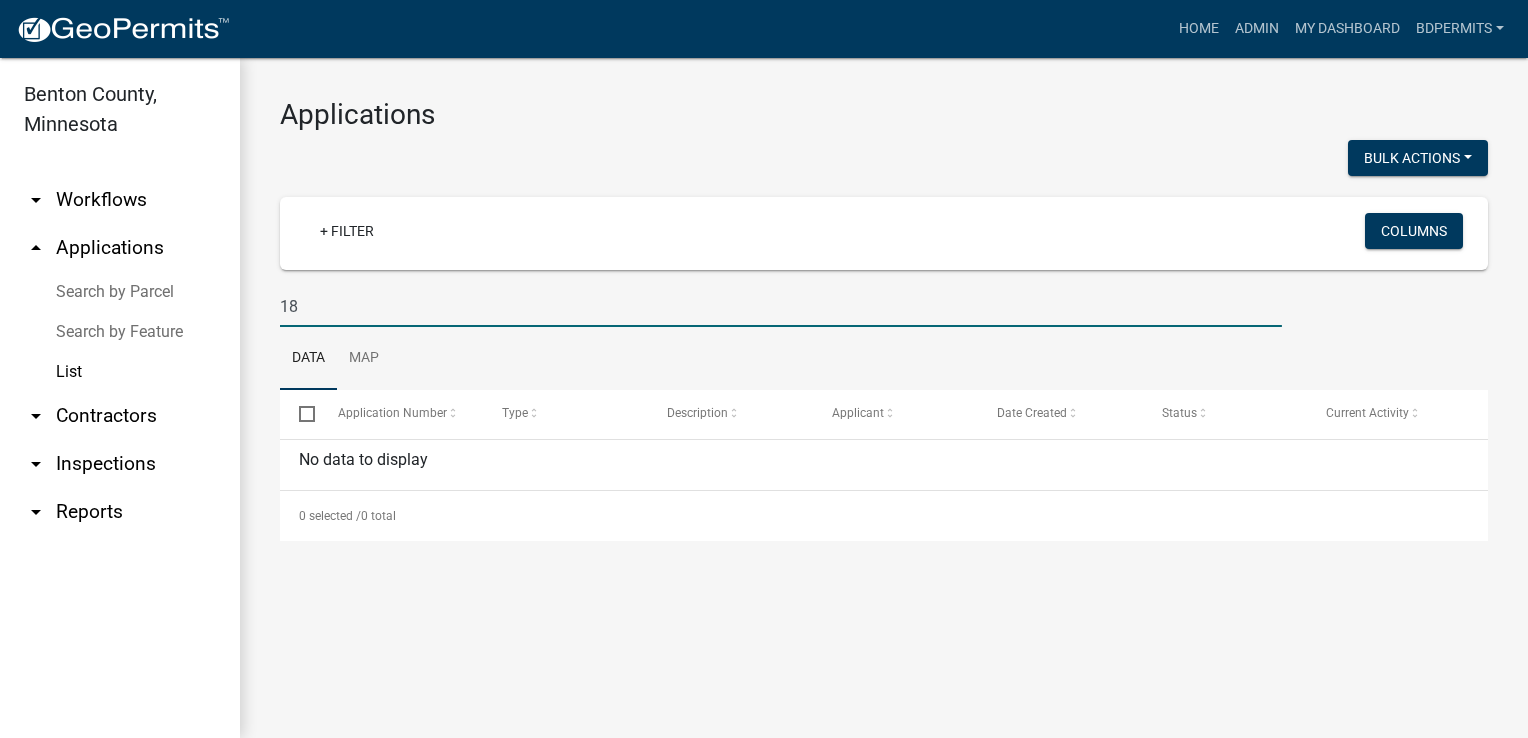 type on "1" 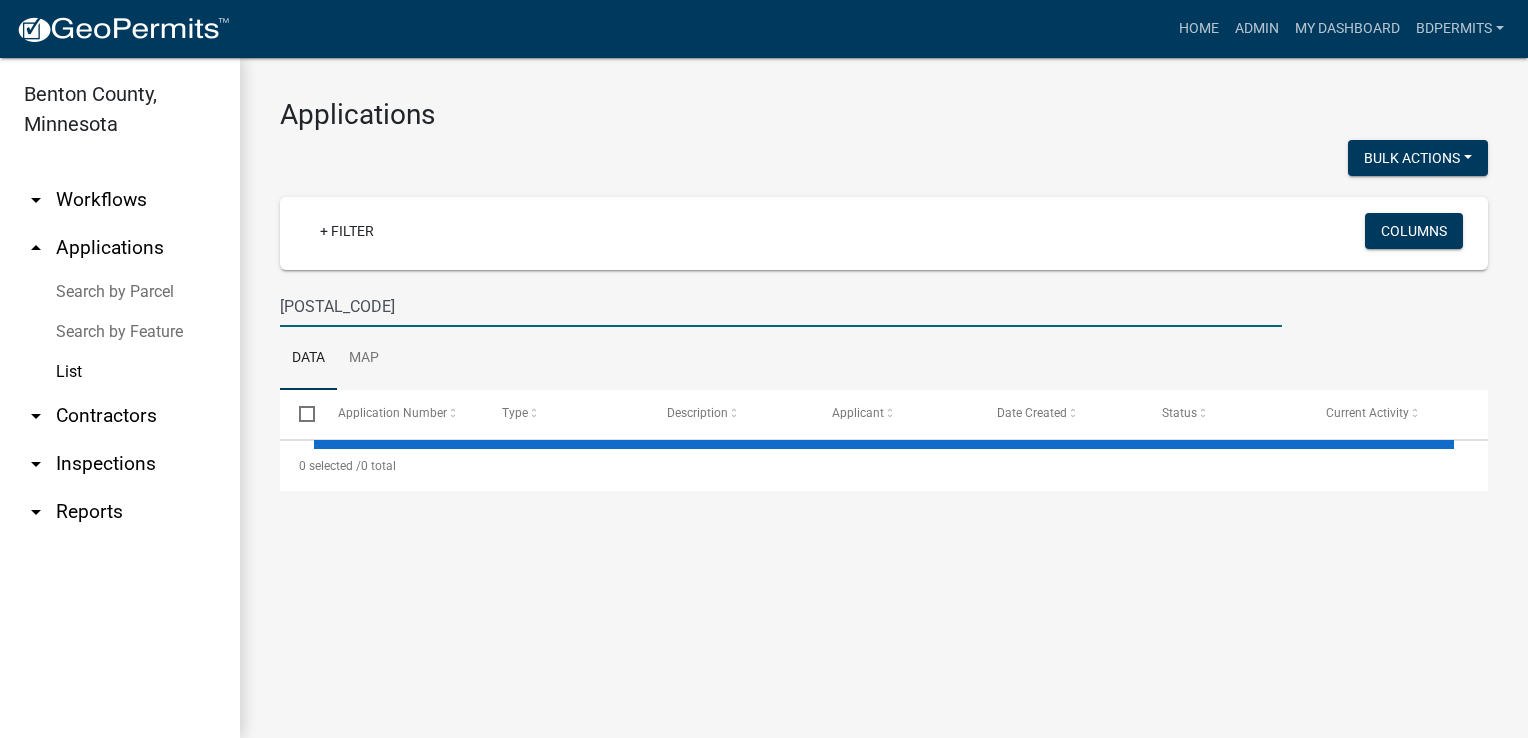 type on "[POSTAL_CODE]-" 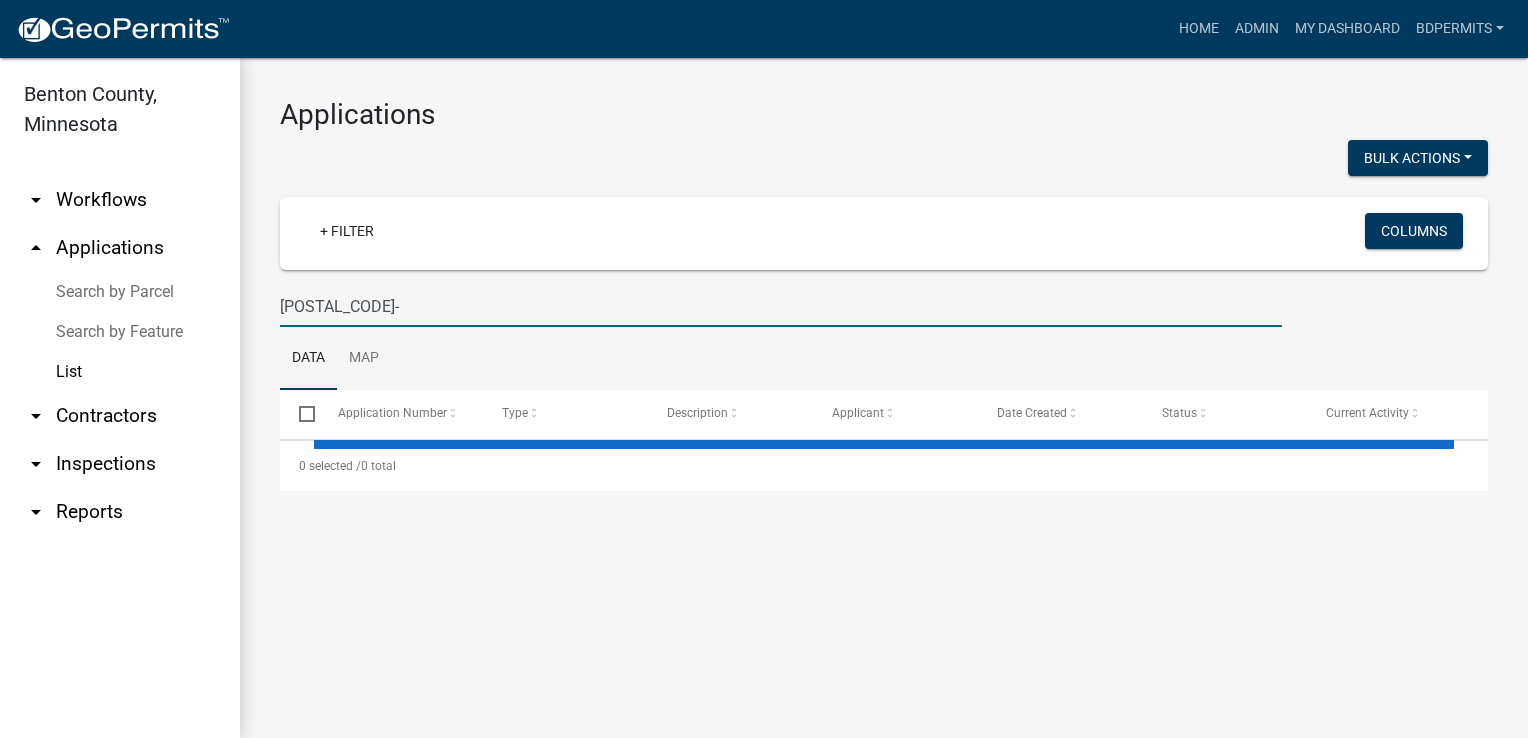 select on "3: 100" 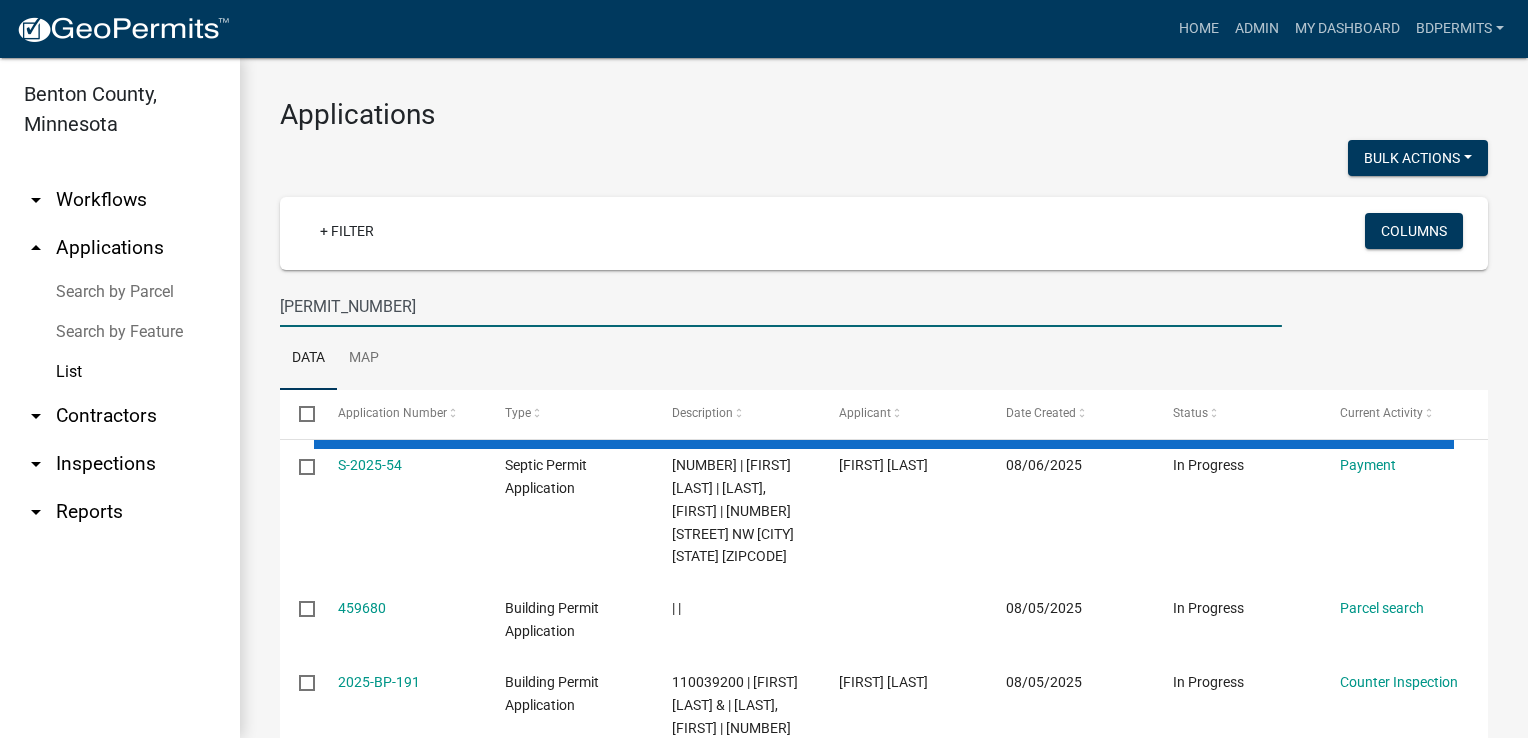 click on "[PERMIT_NUMBER]" at bounding box center (781, 306) 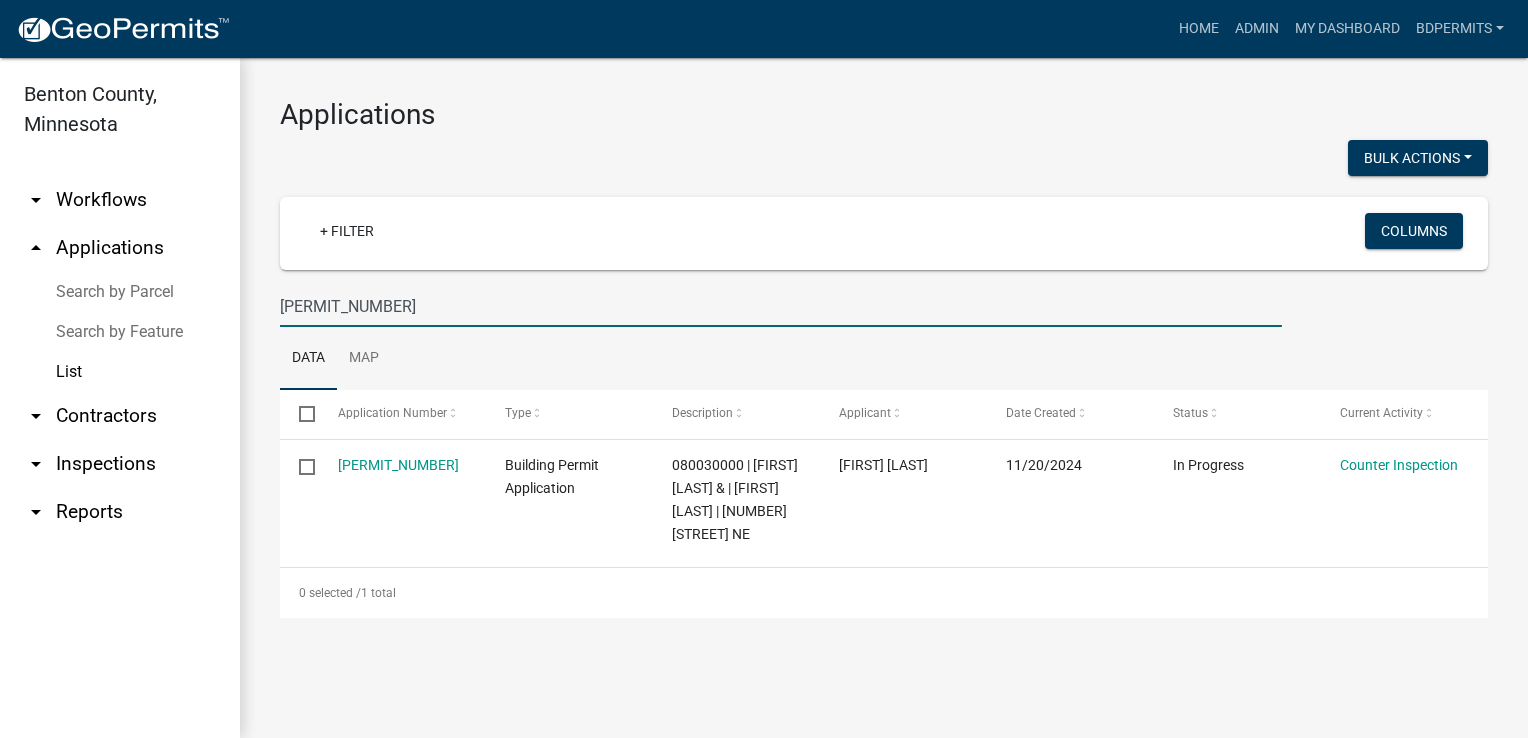 type on "[PERMIT_NUMBER]" 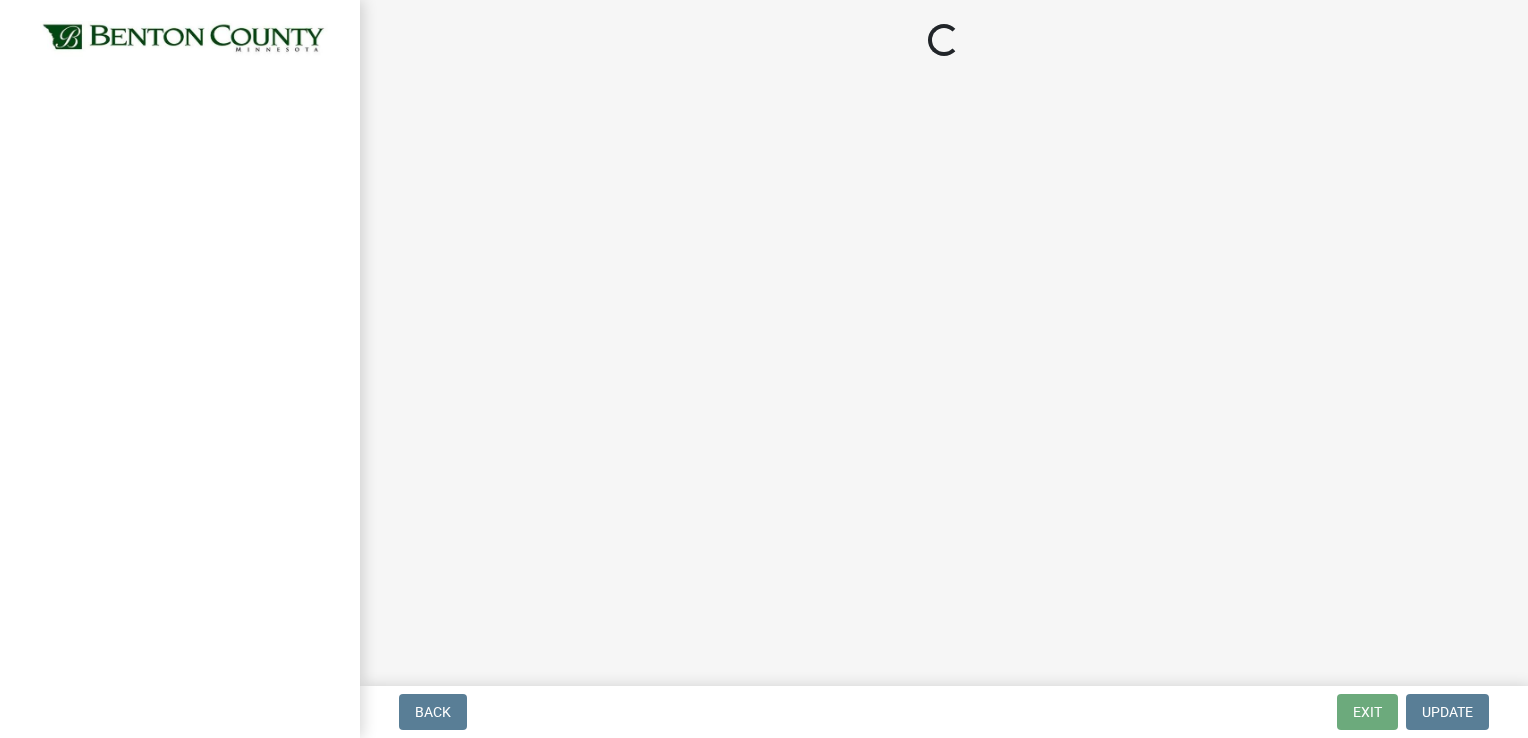 select on "17bfa135-5610-45df-8ce7-87530b7d86d4" 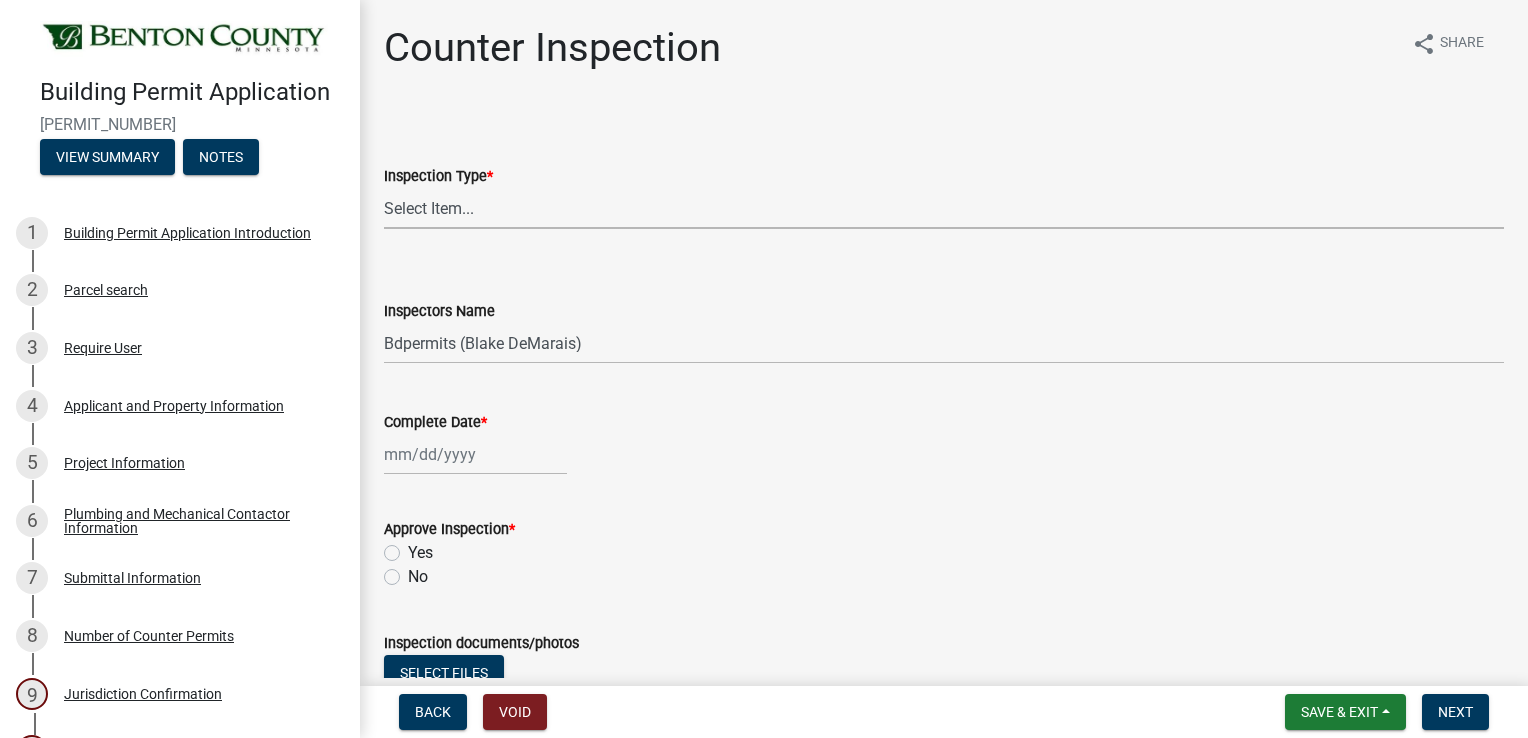click on "Select Item...   Furnace   Water Heater   Roofing   Siding   Windows   Pressure Test - Septic" at bounding box center (944, 208) 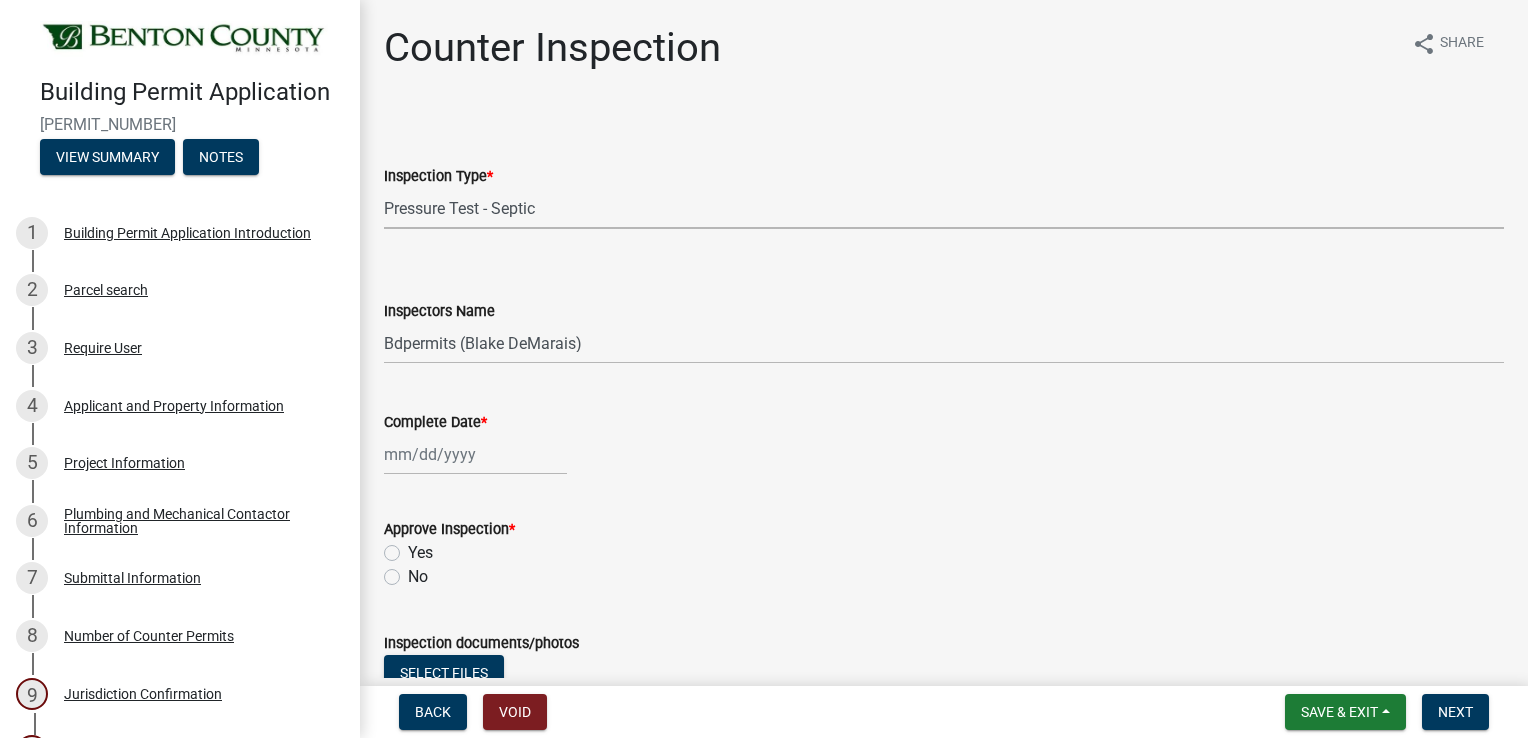 click on "Select Item...   Furnace   Water Heater   Roofing   Siding   Windows   Pressure Test - Septic" at bounding box center (944, 208) 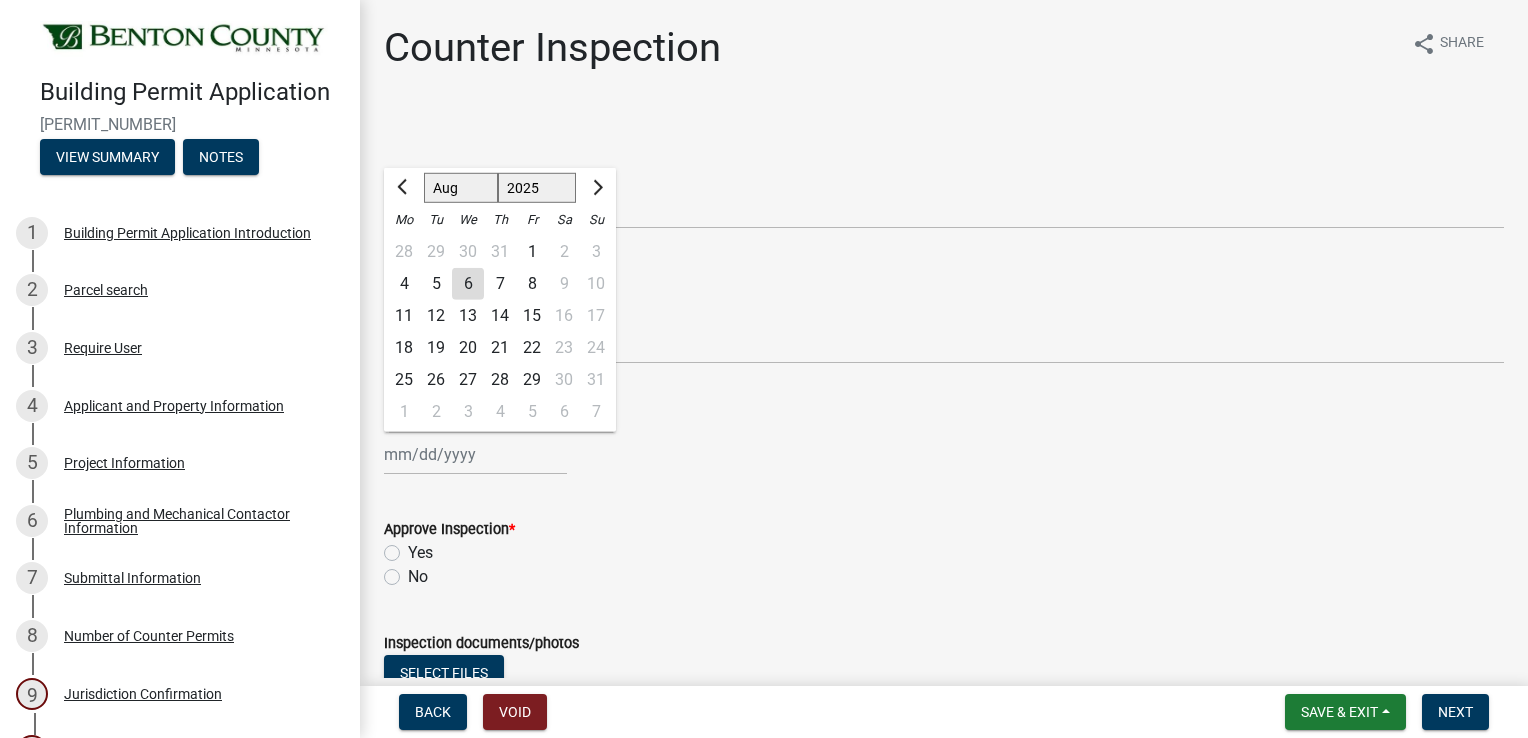 click on "Jan Feb Mar Apr May Jun Jul Aug Sep Oct Nov Dec 1525 1526 1527 1528 1529 1530 1531 1532 1533 1534 1535 1536 1537 1538 1539 1540 1541 1542 1543 1544 1545 1546 1547 1548 1549 1550 1551 1552 1553 1554 1555 1556 1557 1558 1559 1560 1561 1562 1563 1564 1565 1566 1567 1568 1569 1570 1571 1572 1573 1574 1575 1576 1577 1578 1579 1580 1581 1582 1583 1584 1585 1586 1587 1588 1589 1590 1591 1592 1593 1594 1595 1596 1597 1598 1599 1600 1601 1602 1603 1604 1605 1606 1607 1608 1609 1610 1611 1612 1613 1614 1615 1616 1617 1618 1619 1620 1621 1622 1623 1624 1625 1626 1627 1628 1629 1630 1631 1632 1633 1634 1635 1636 1637 1638 1639 1640 1641 1642 1643 1644 1645 1646 1647 1648 1649 1650 1651 1652 1653 1654 1655 1656 1657 1658 1659 1660 1661 1662 1663 1664 1665 1666 1667 1668 1669 1670 1671 1672 1673 1674 1675 1676 1677 1678 1679 1680 1681 1682 1683 1684 1685 1686 1687 1688 1689 1690 1691 1692 1693 1694 1695 1696 1697 1698 1699 1700 1701 1702 1703 1704 1705 1706 1707 1708 1709 1710 1711 1712 1713 1714 1715 1716 1717 1718 1719 1" 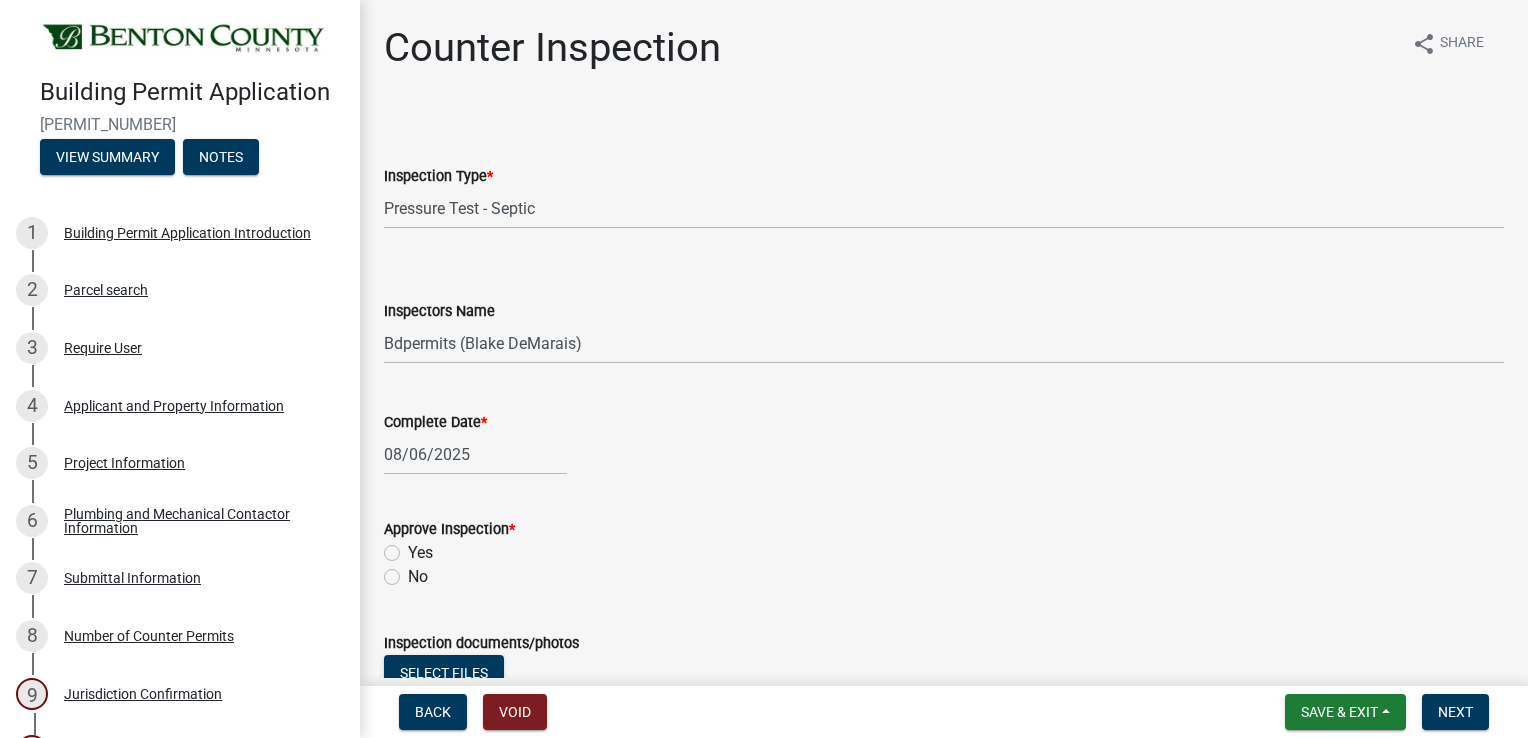 click on "Yes" 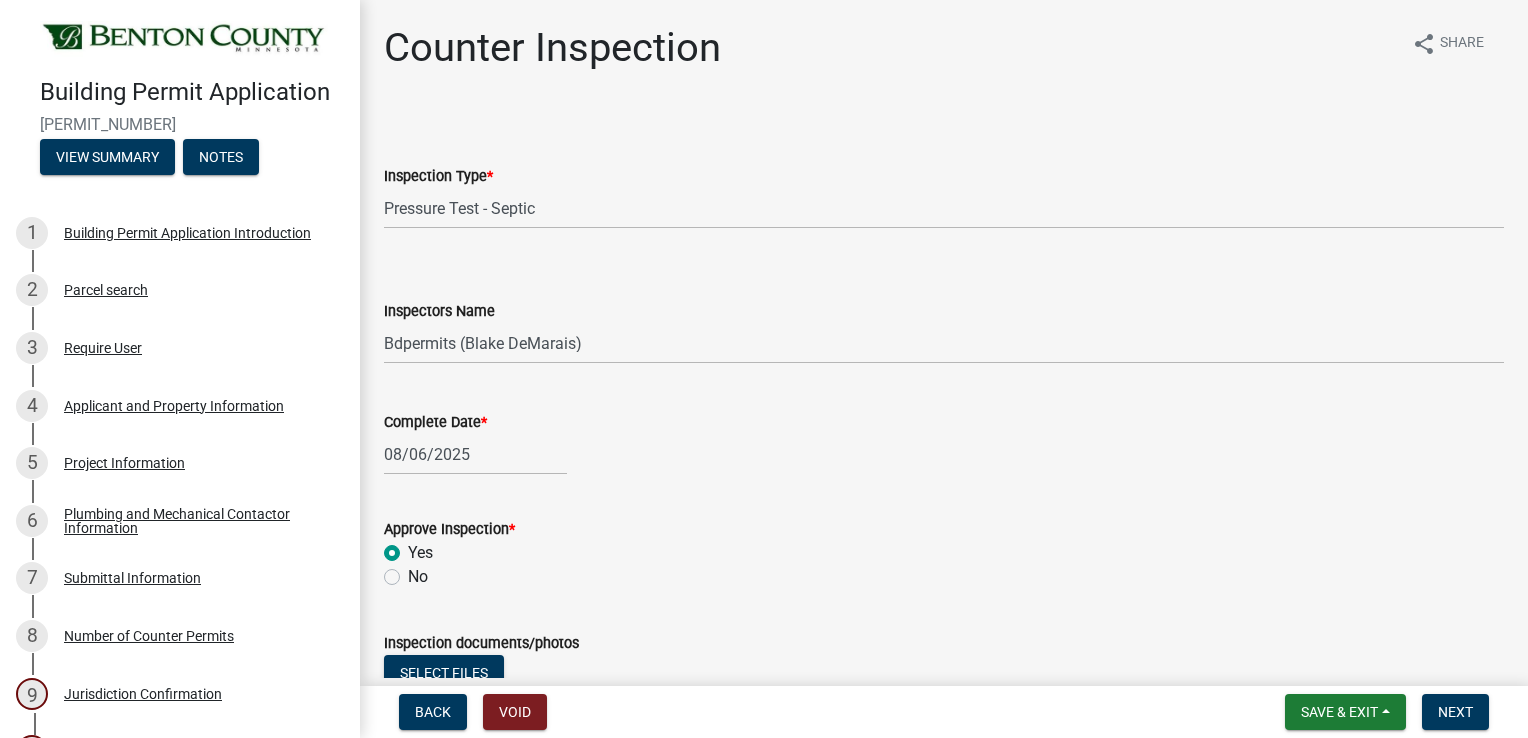 radio on "true" 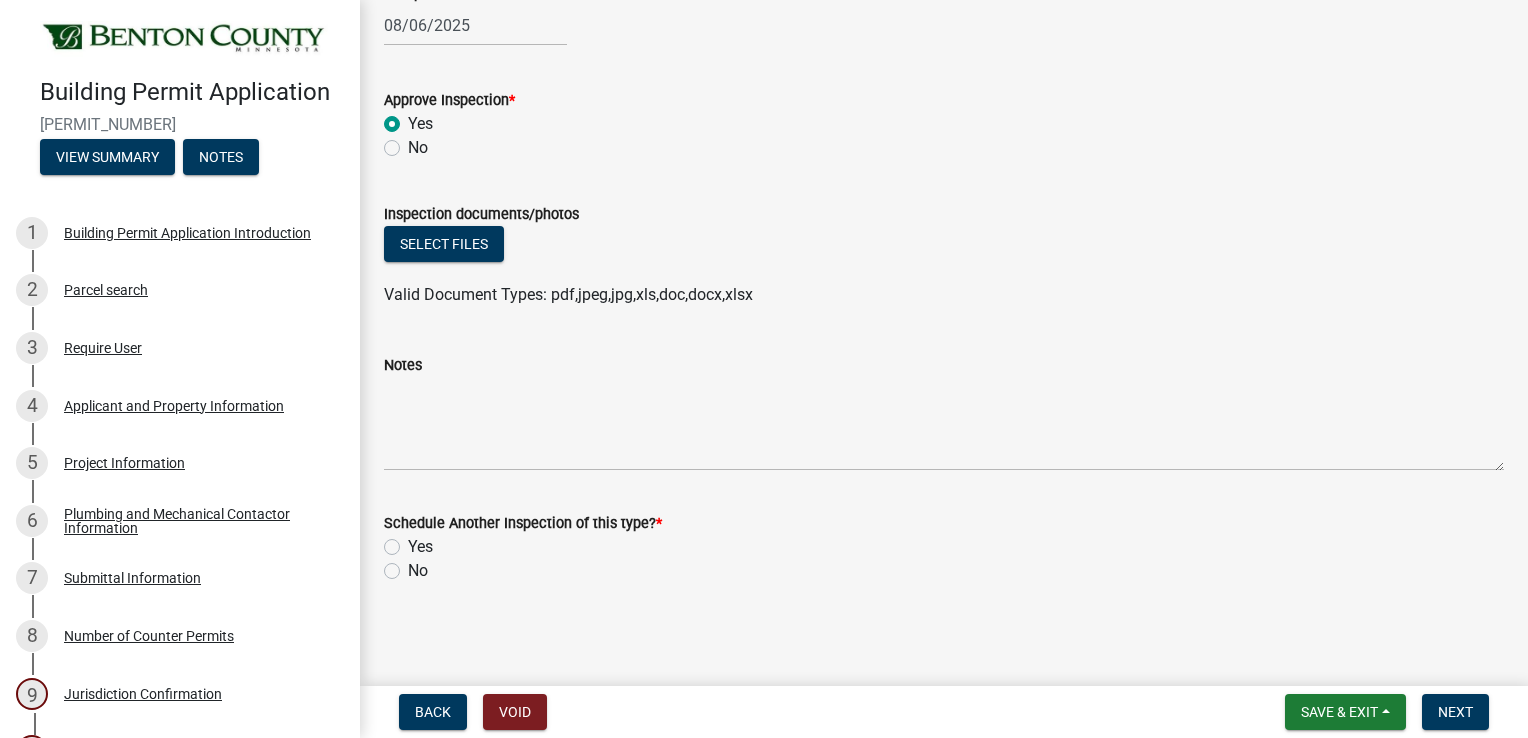 click on "No" 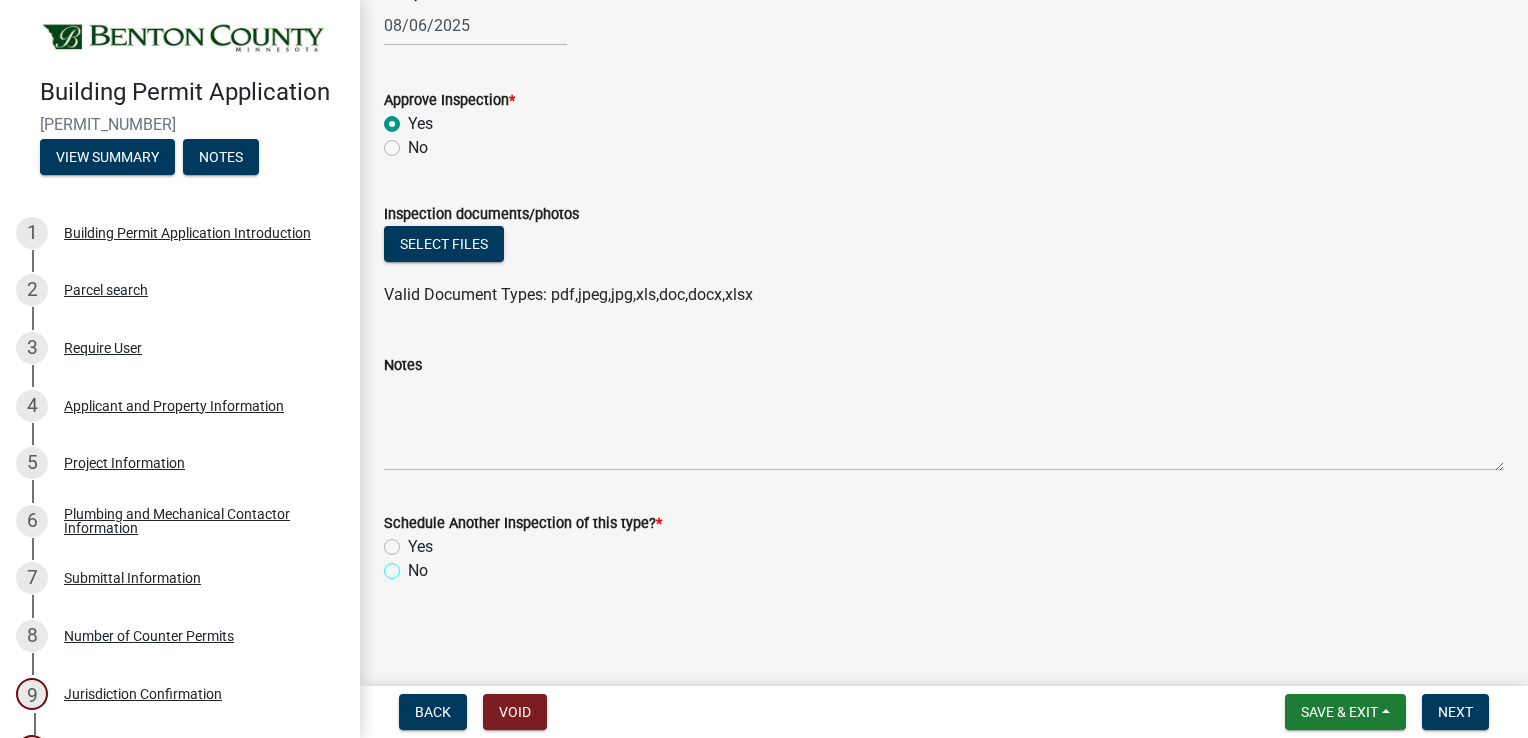 click on "No" at bounding box center (414, 565) 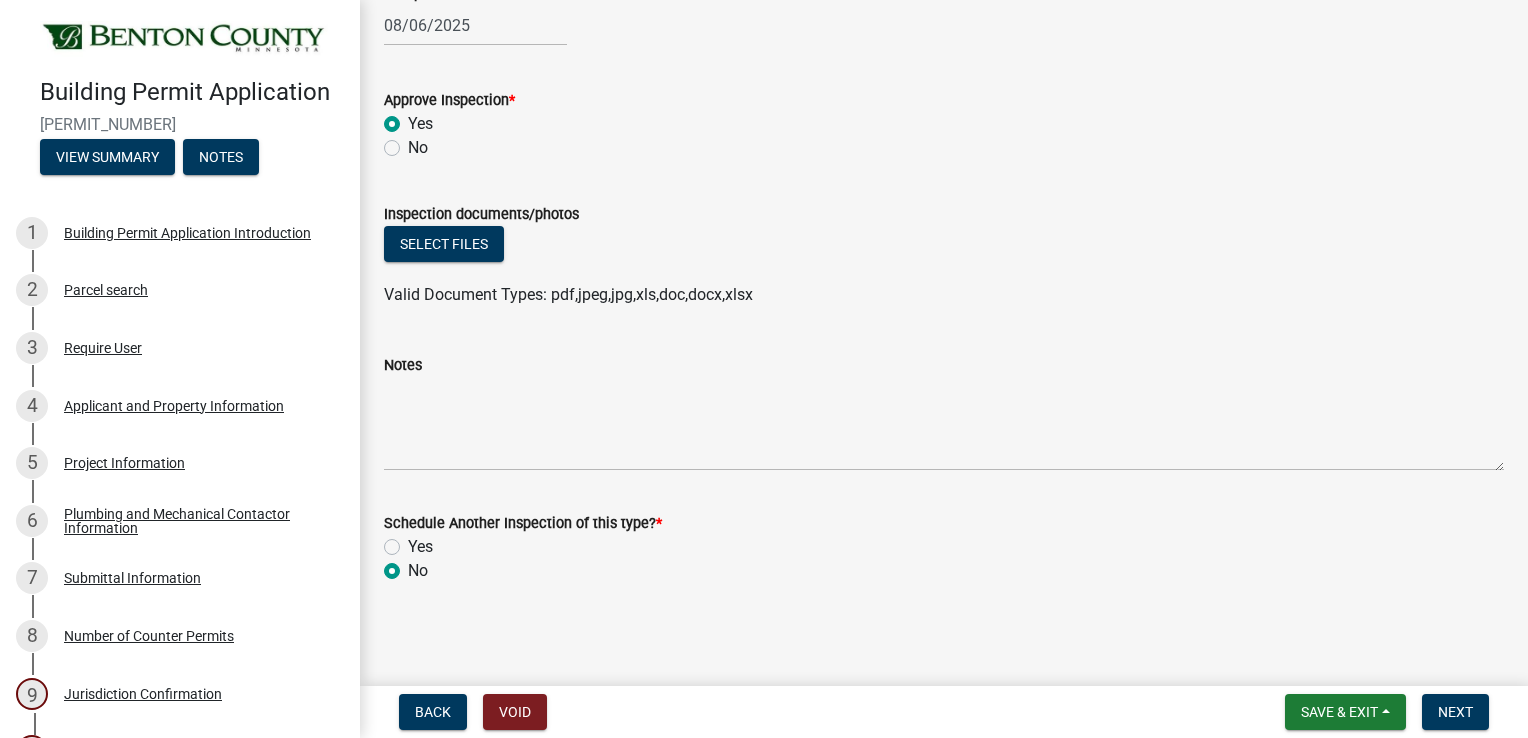 radio on "true" 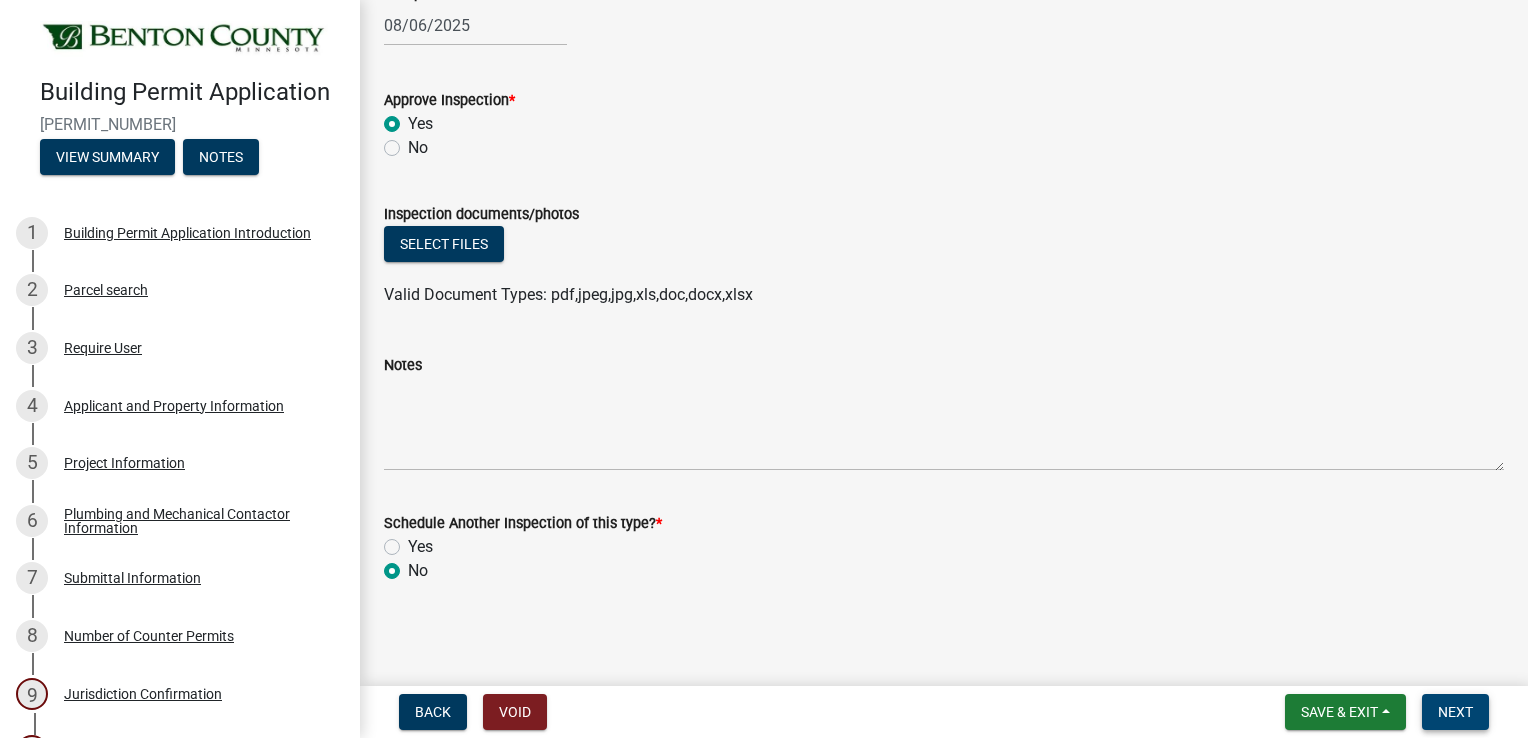 click on "Next" at bounding box center [1455, 712] 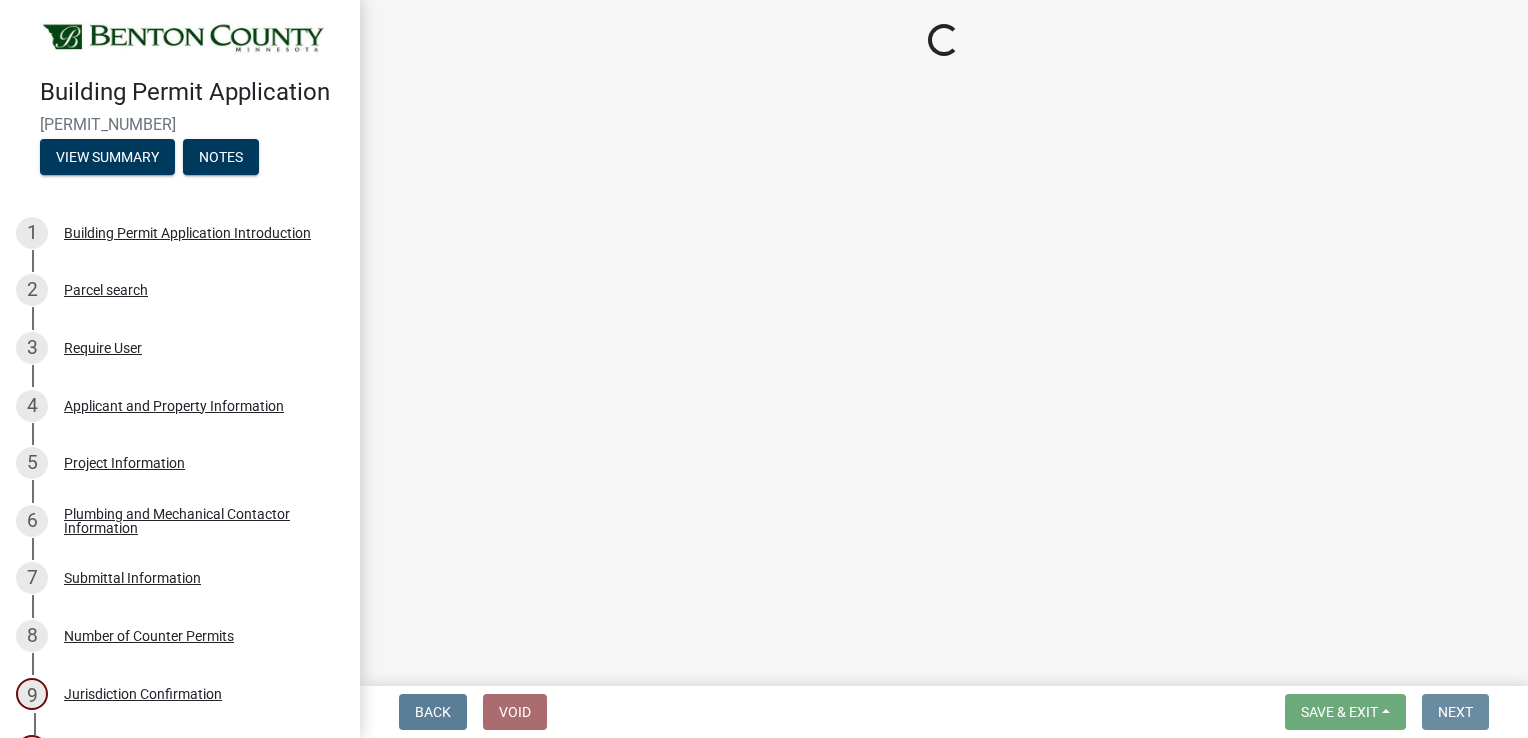 scroll, scrollTop: 0, scrollLeft: 0, axis: both 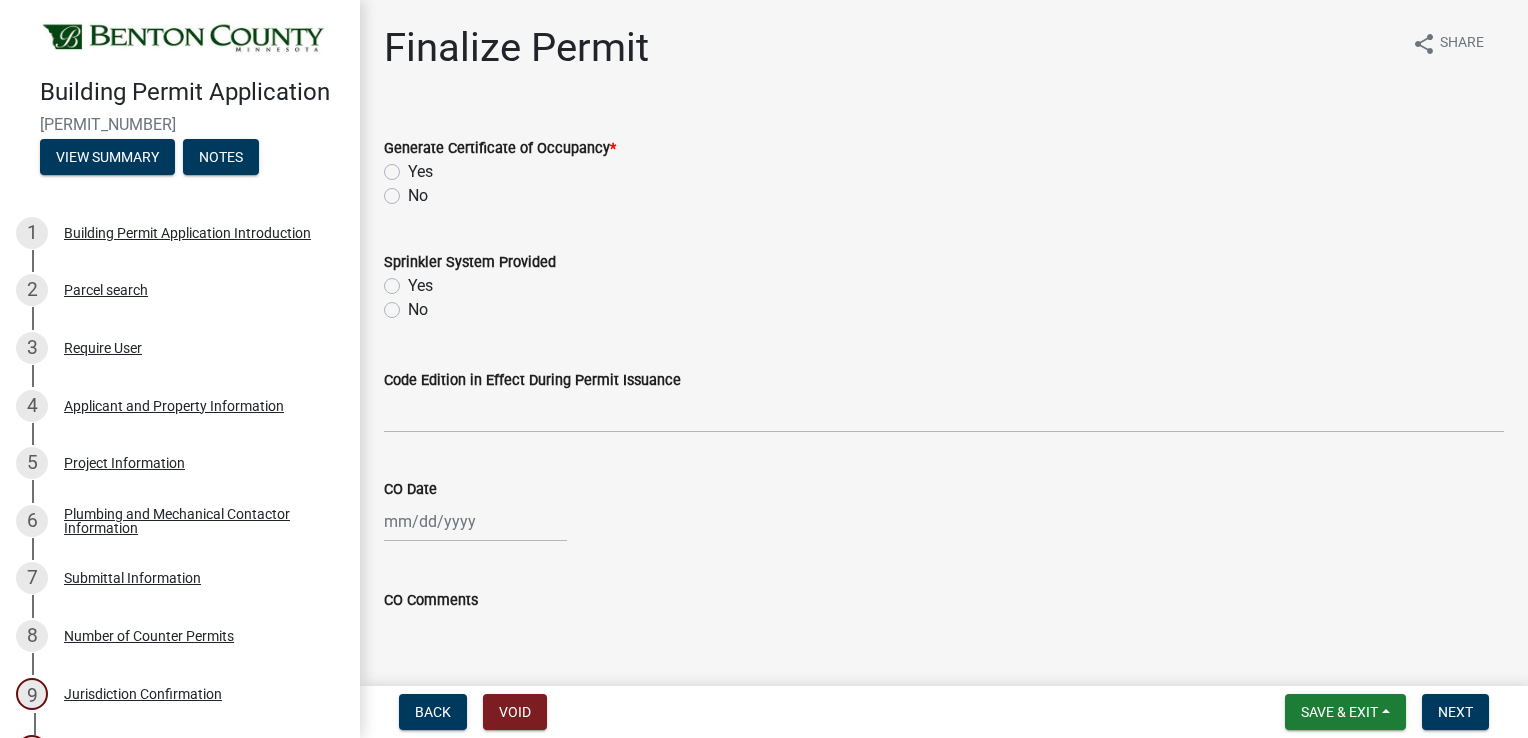 click on "No" 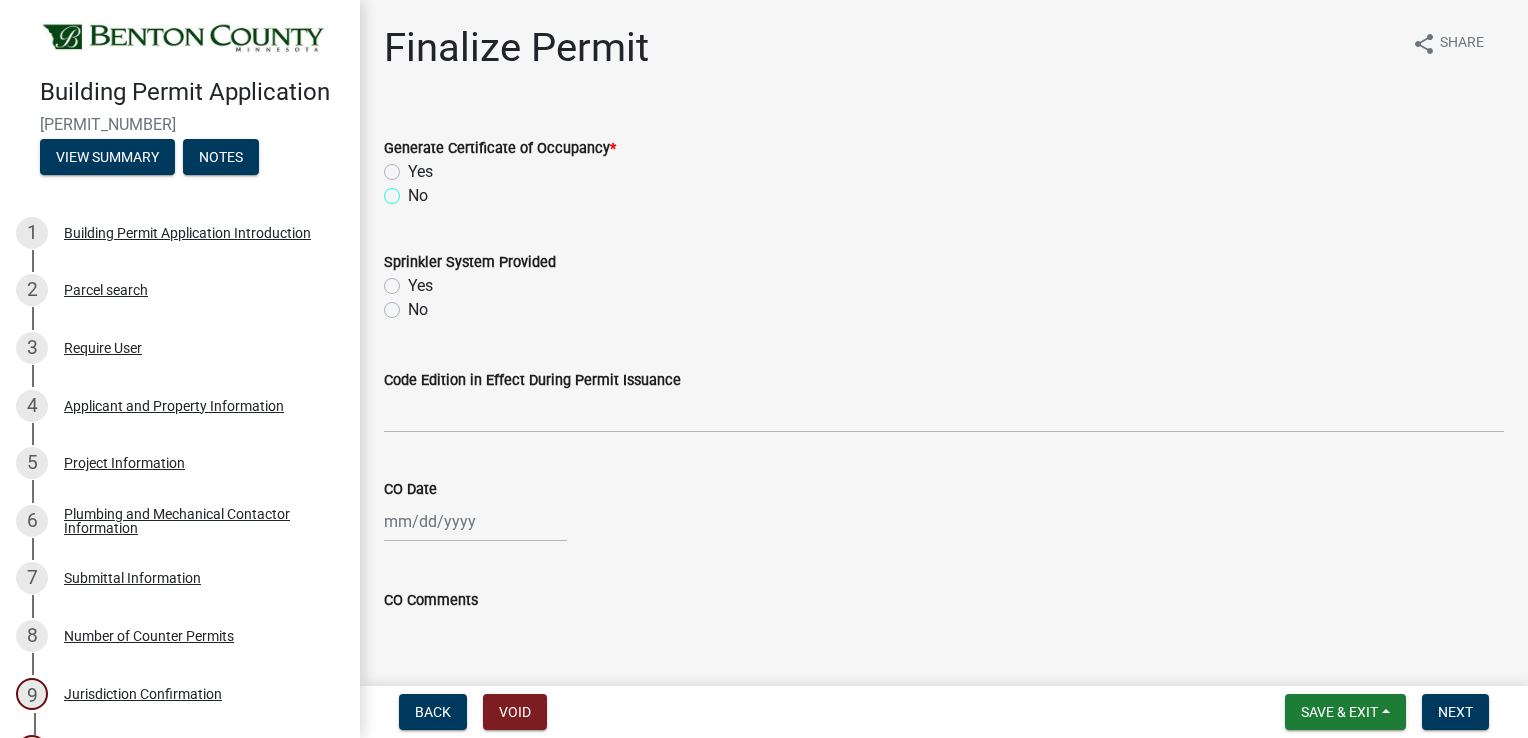 click on "No" at bounding box center [414, 190] 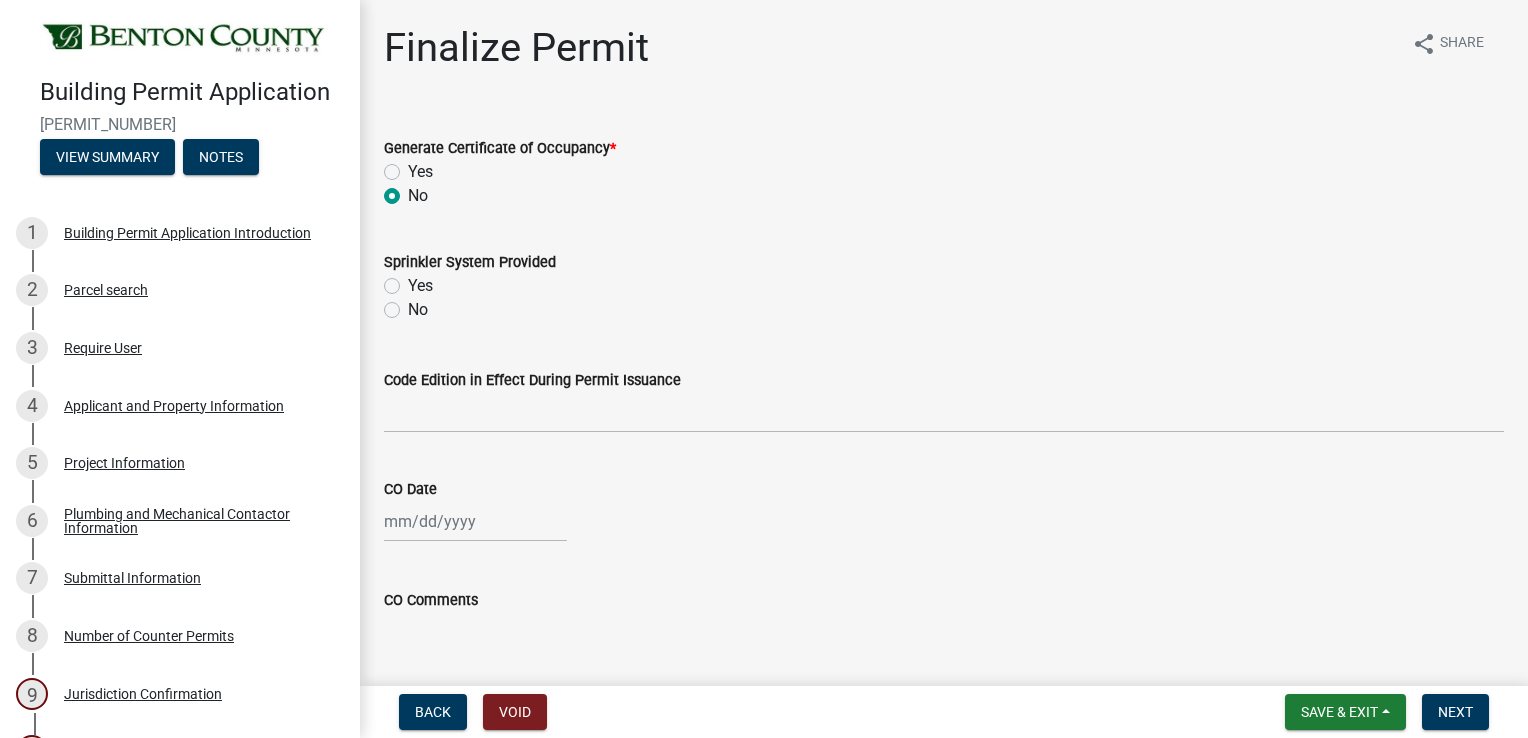 radio on "true" 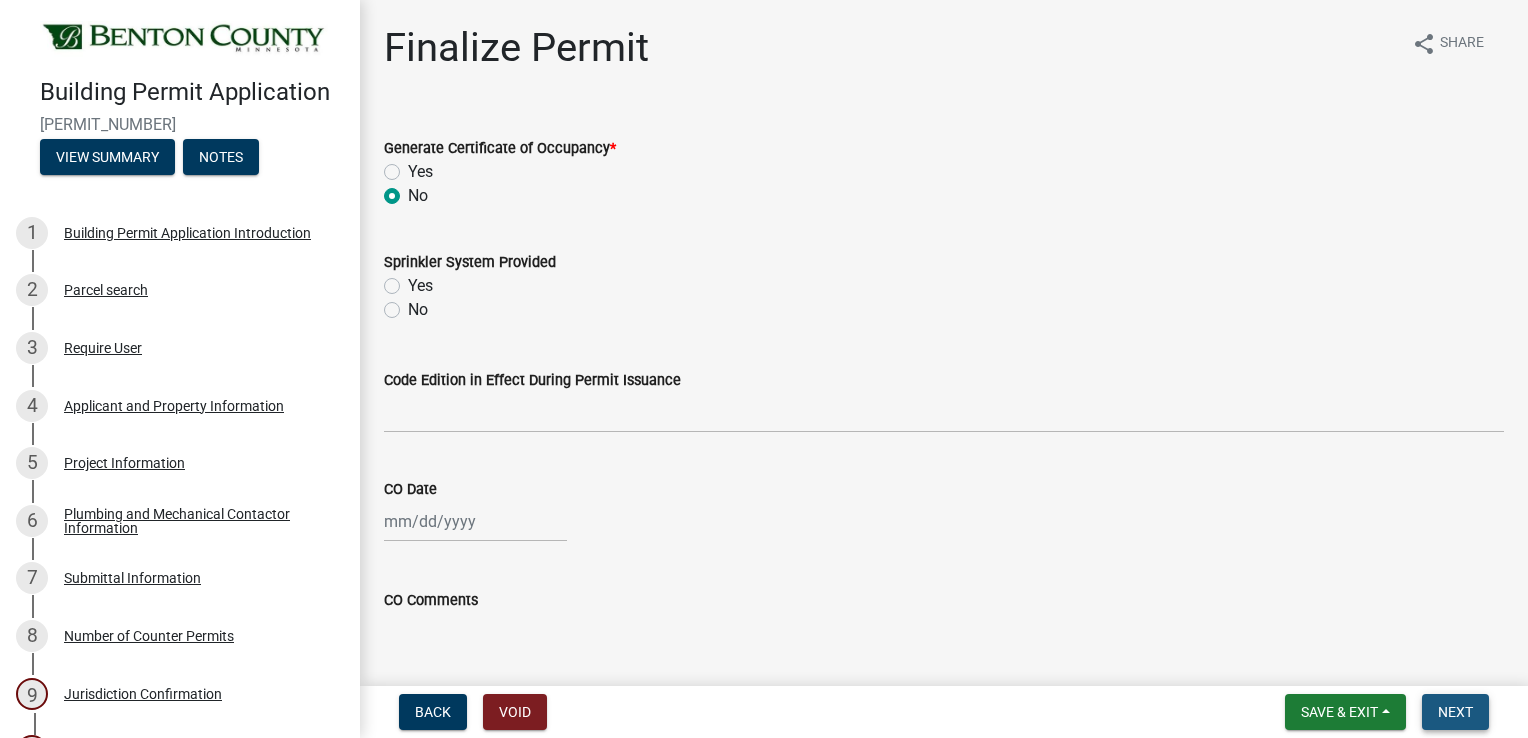 click on "Next" at bounding box center [1455, 712] 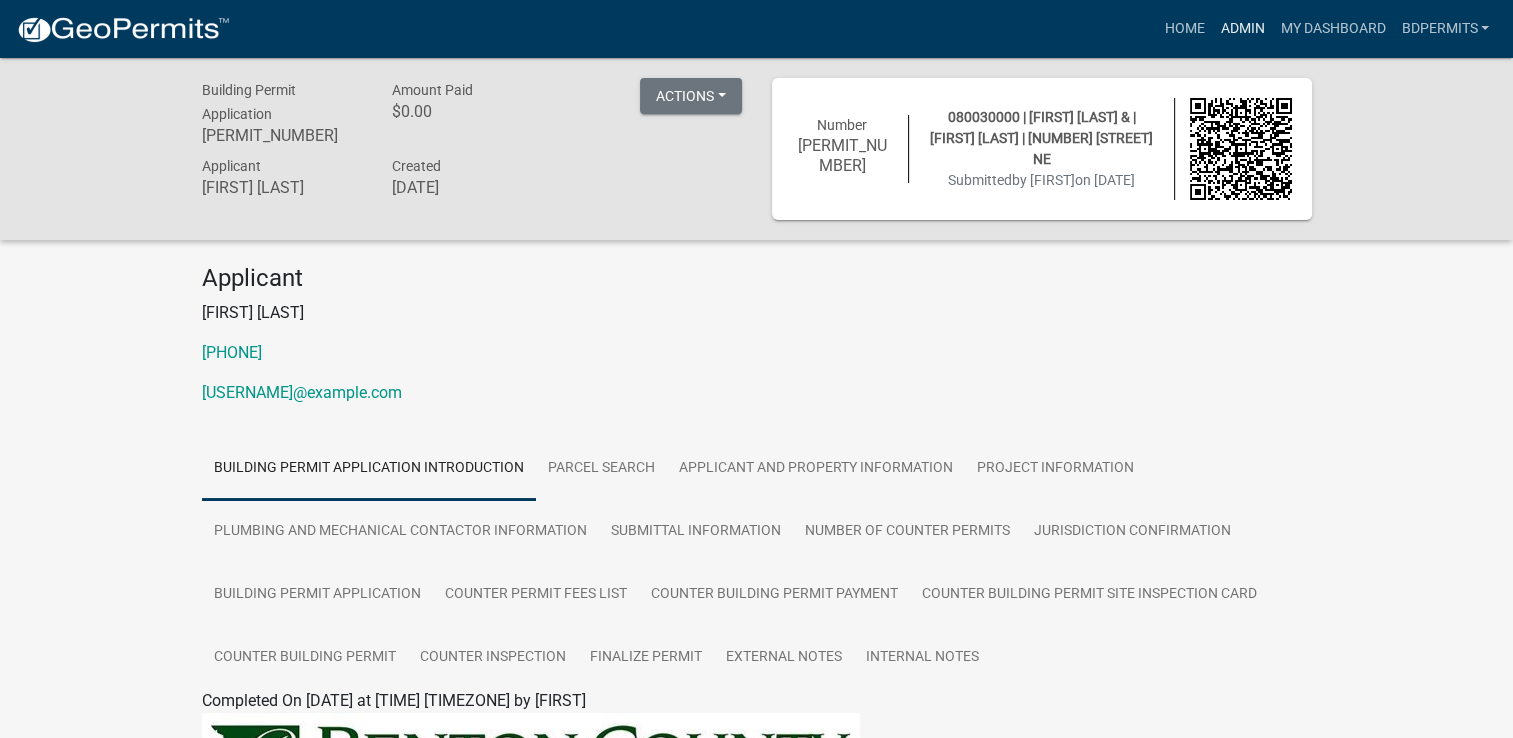 click on "Admin" at bounding box center [1242, 29] 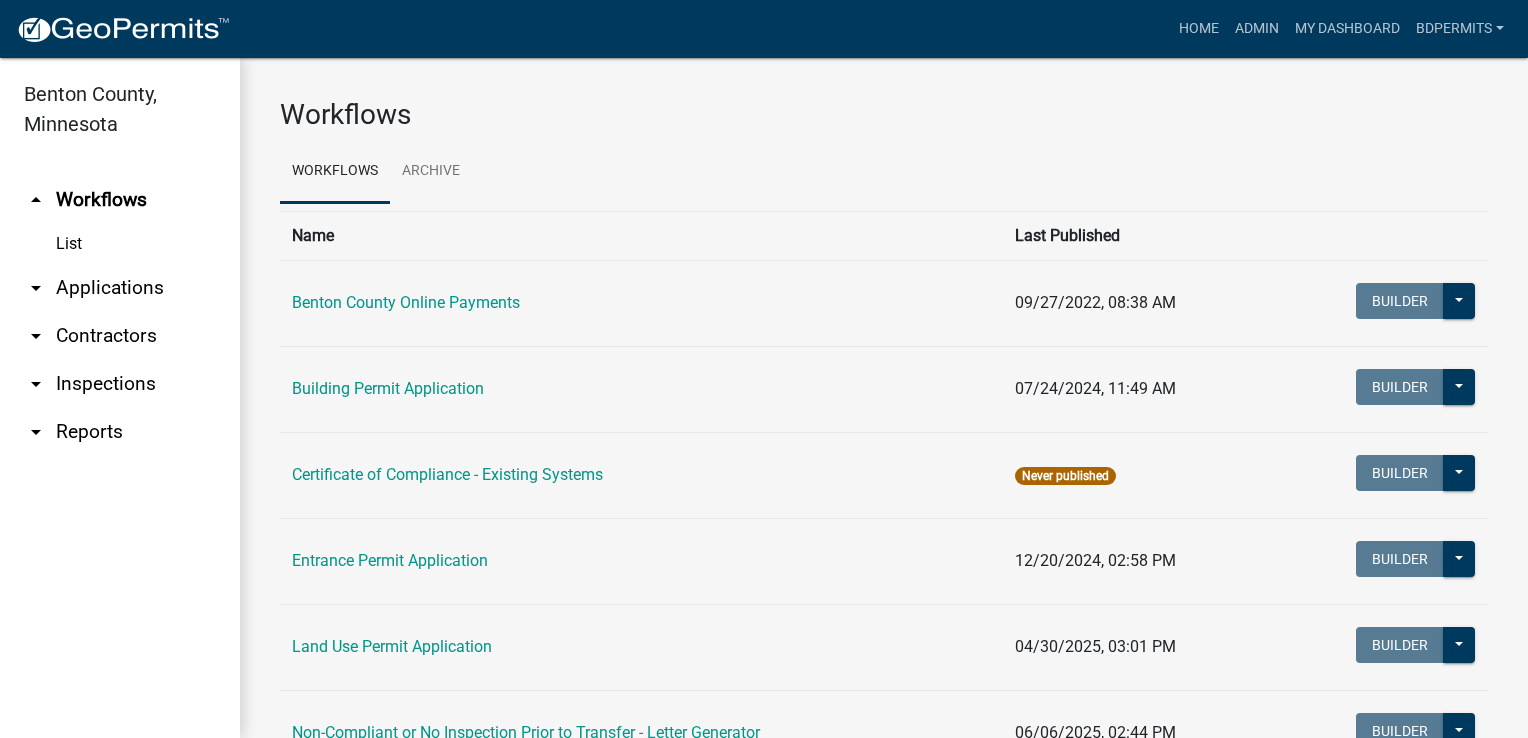 click on "arrow_drop_down   Applications" at bounding box center (120, 288) 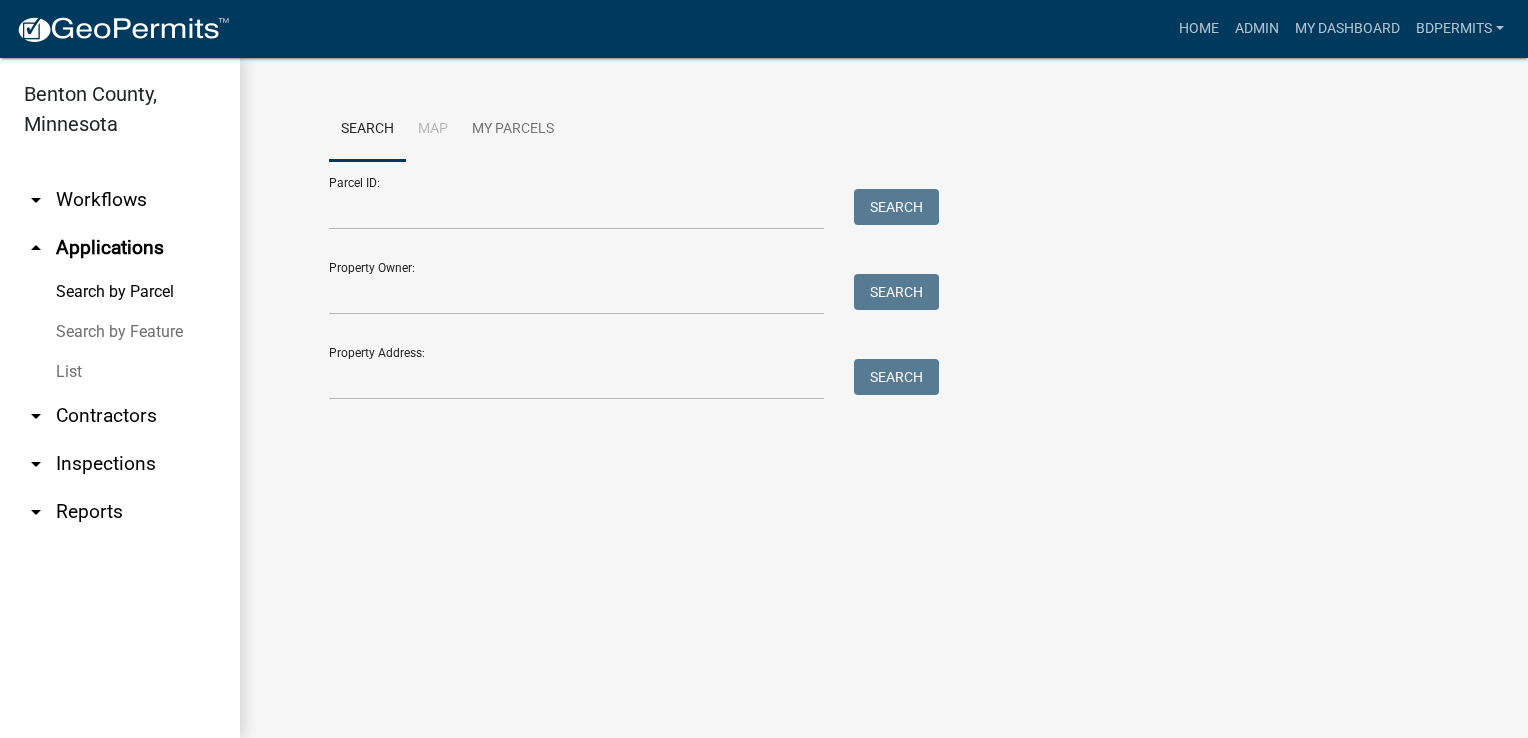 click on "List" at bounding box center (120, 372) 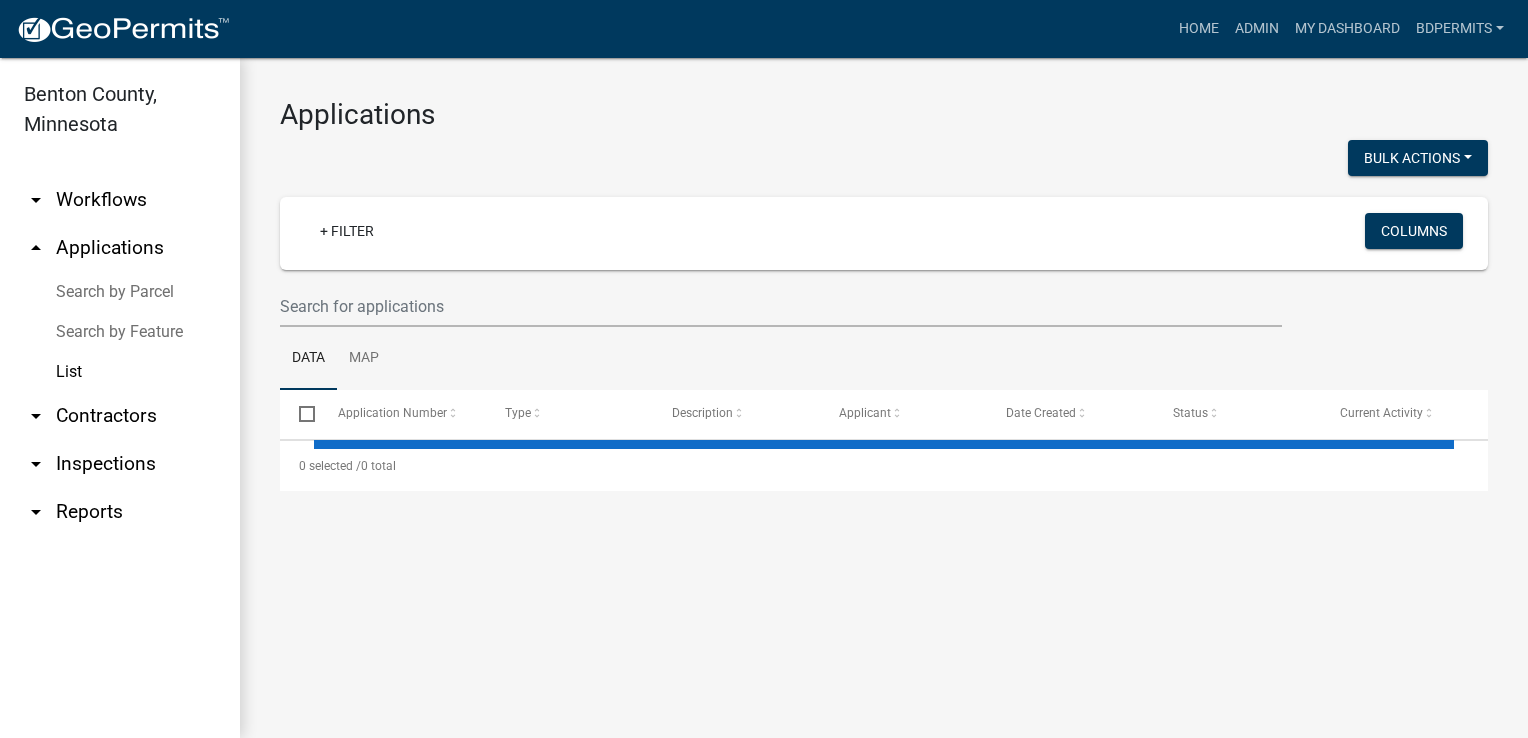 select on "3: 100" 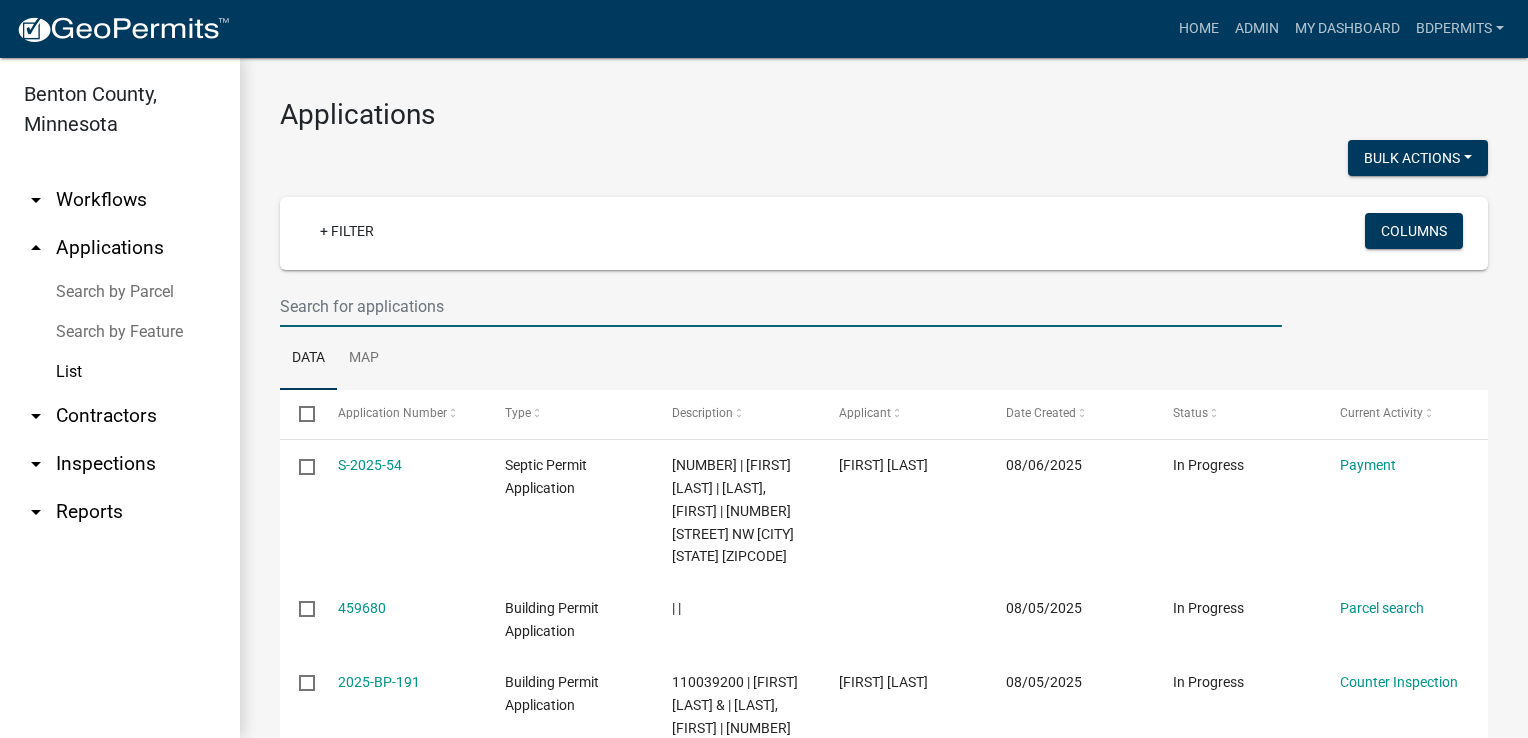 click at bounding box center [781, 306] 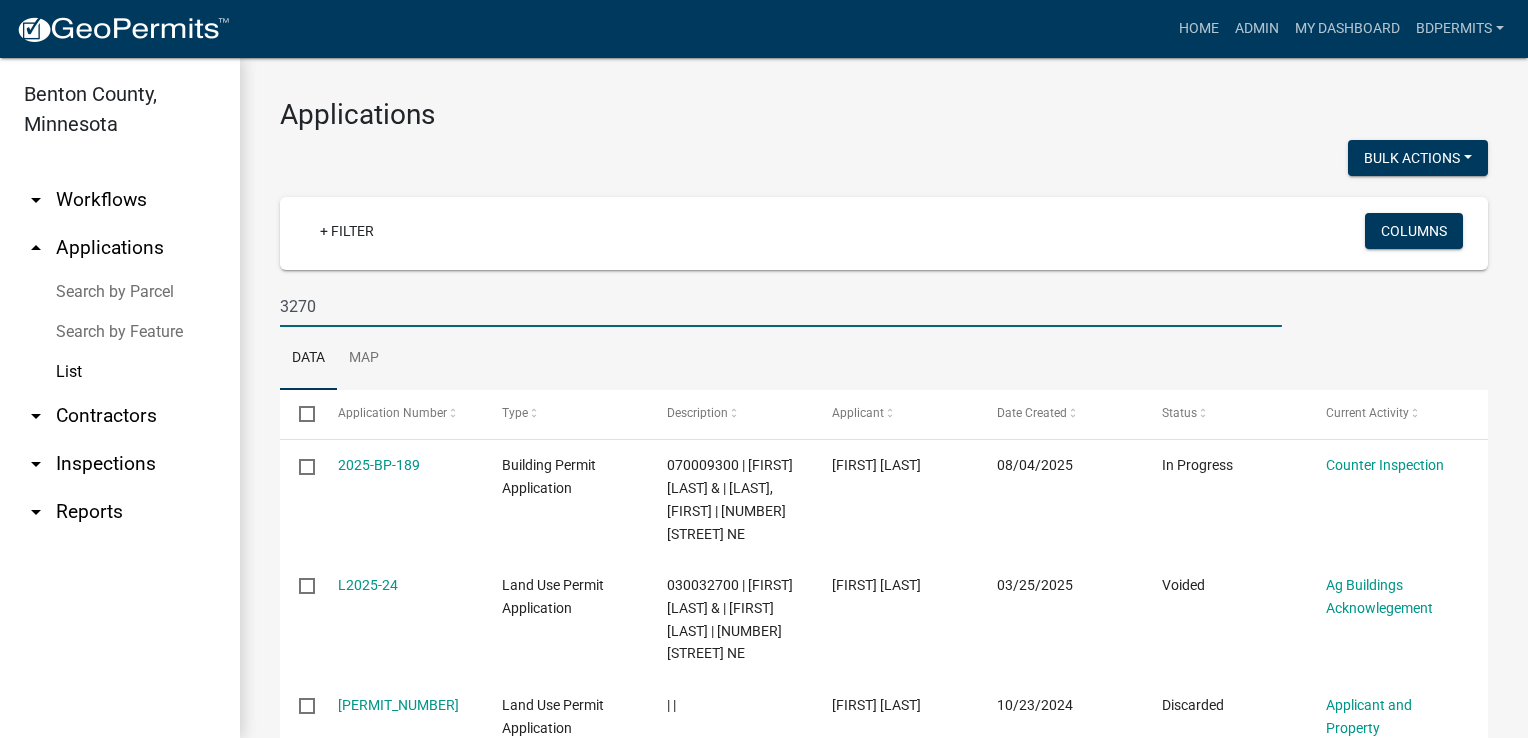 type on "3270" 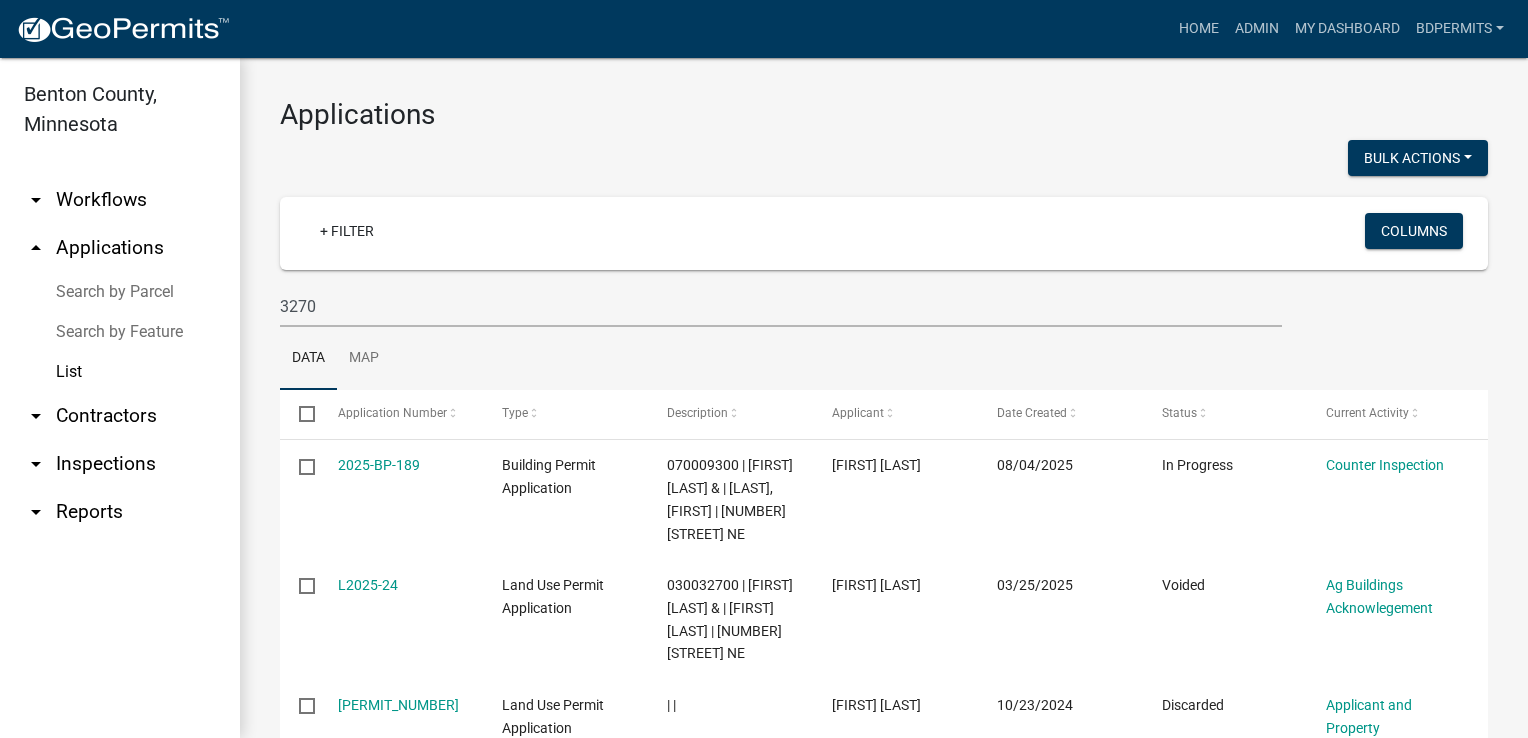 click on "2025-BP-189" 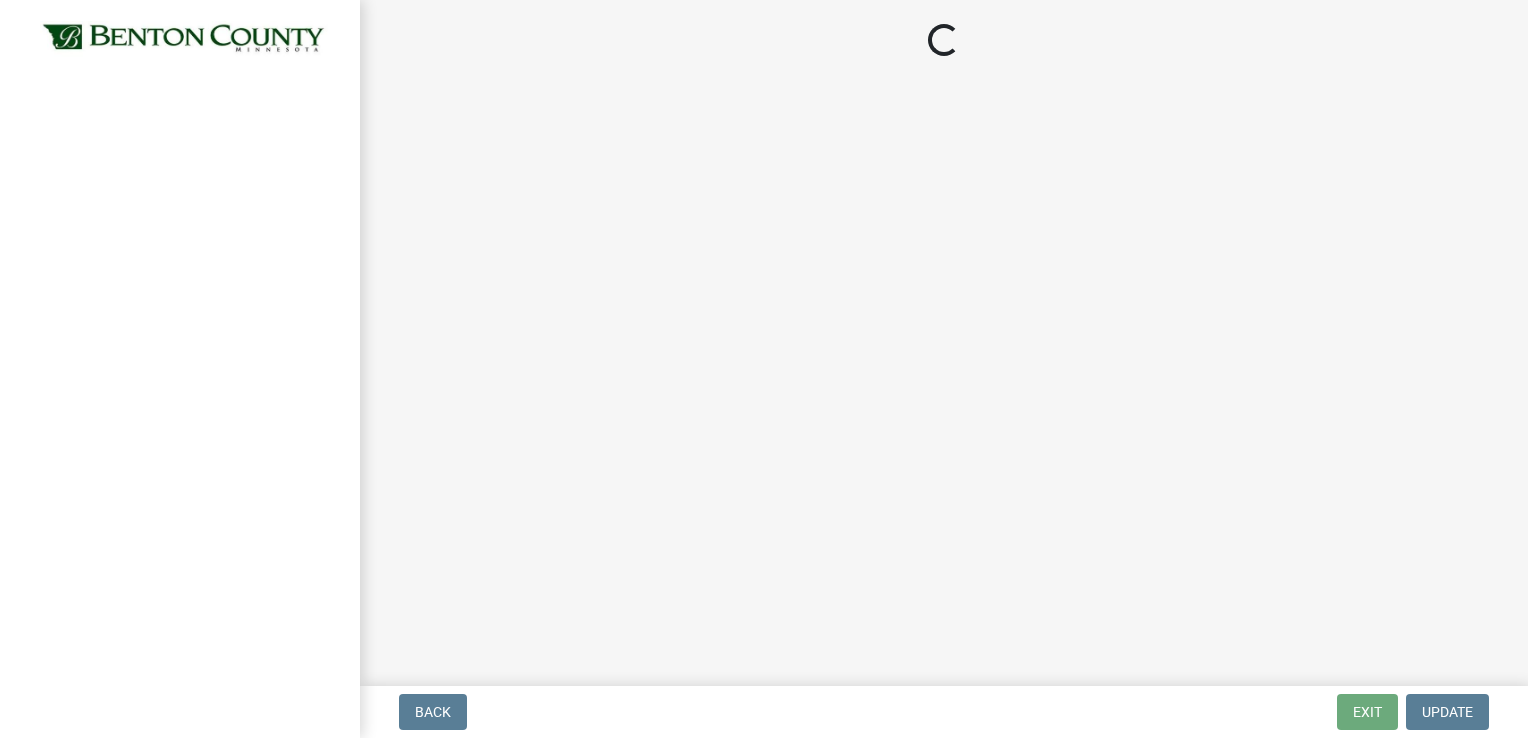 select on "17bfa135-5610-45df-8ce7-87530b7d86d4" 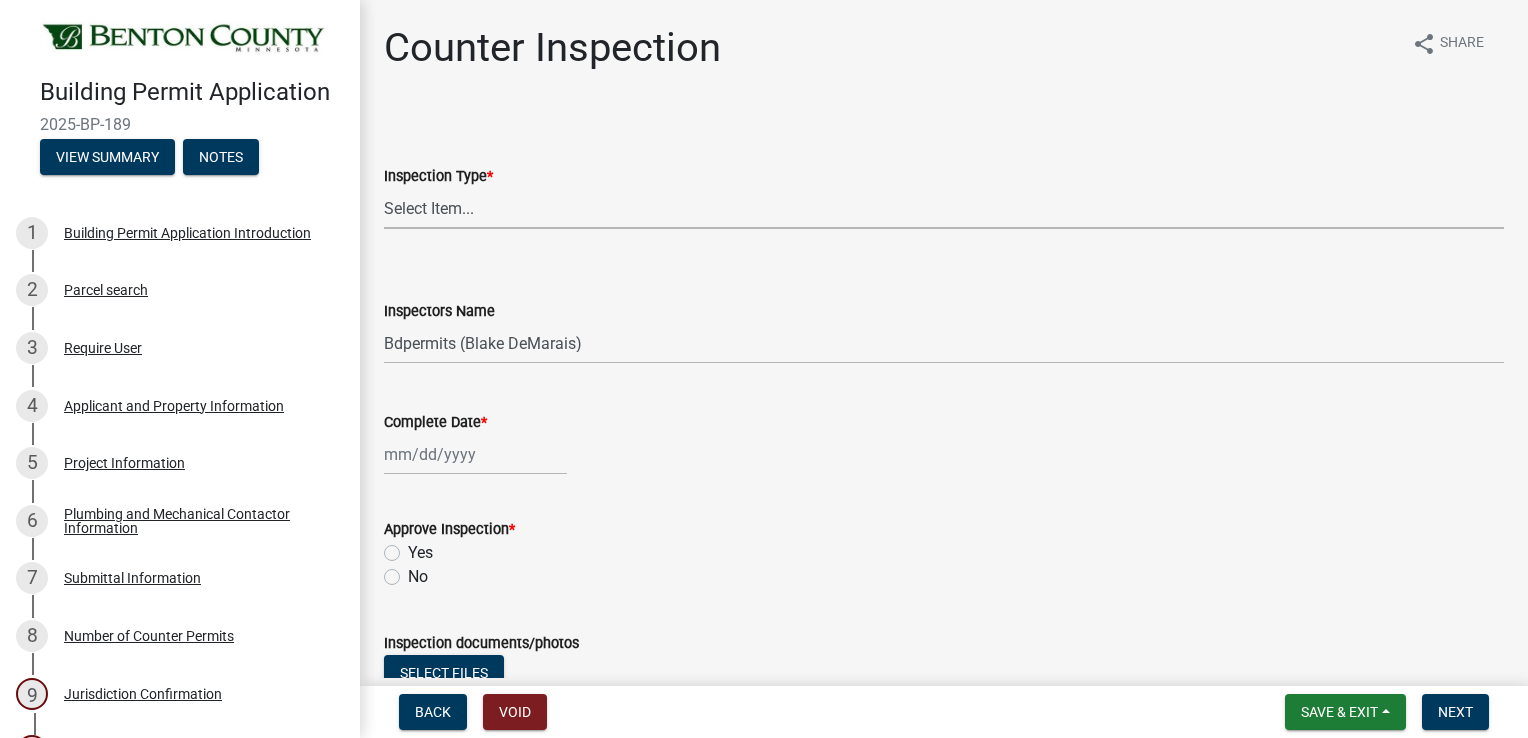 click on "Select Item...   Furnace   Water Heater   Roofing   Siding   Windows   Pressure Test - Septic" at bounding box center (944, 208) 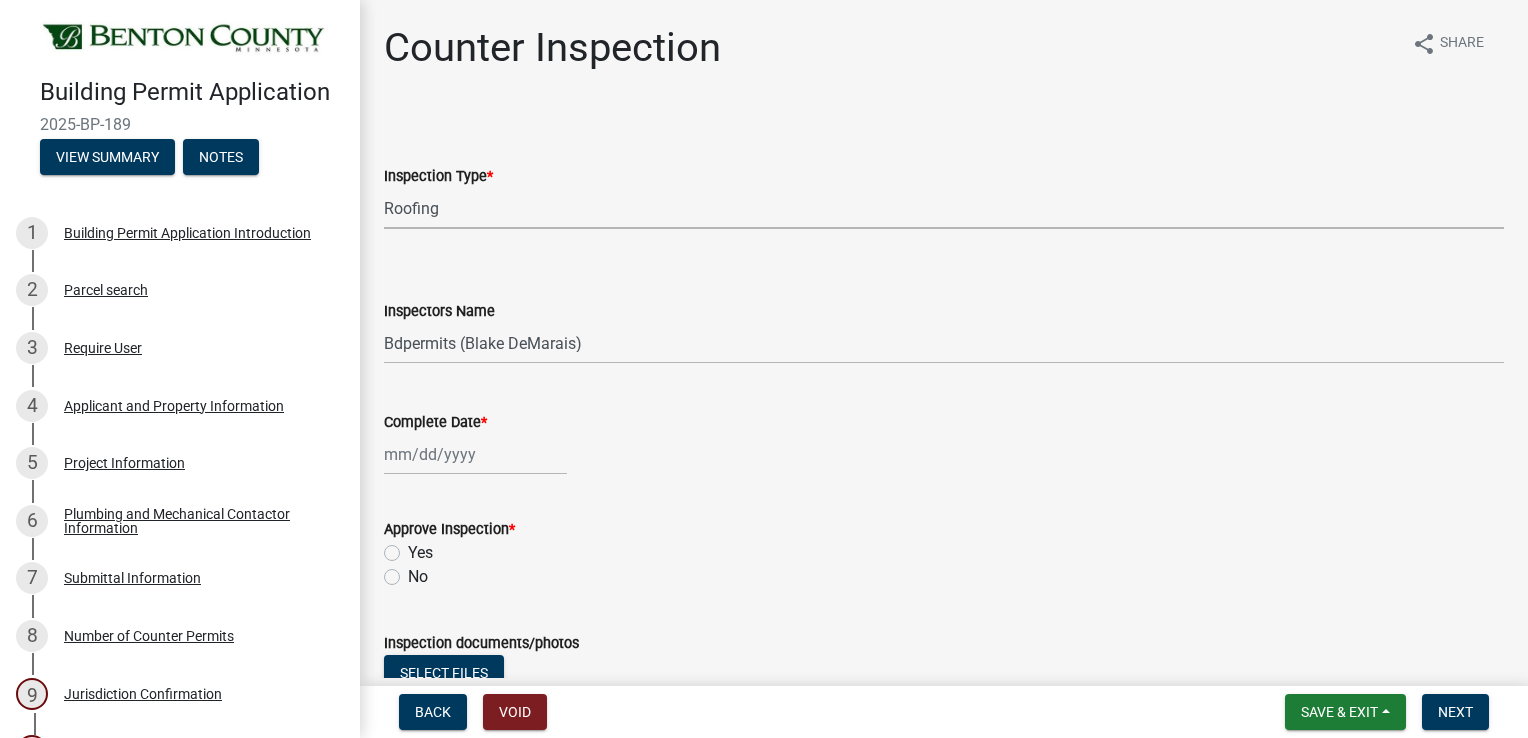 click on "Select Item...   Furnace   Water Heater   Roofing   Siding   Windows   Pressure Test - Septic" at bounding box center (944, 208) 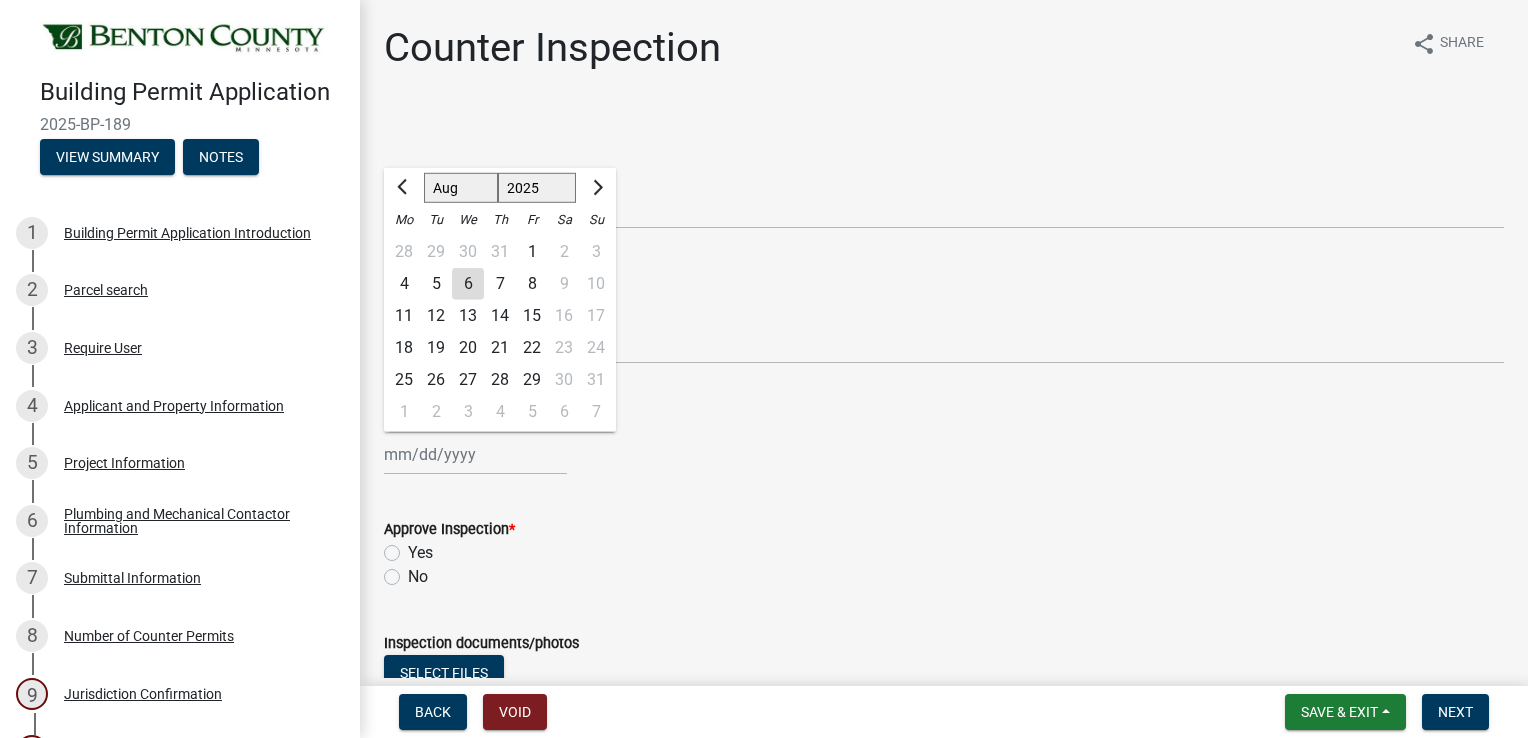 click on "6" 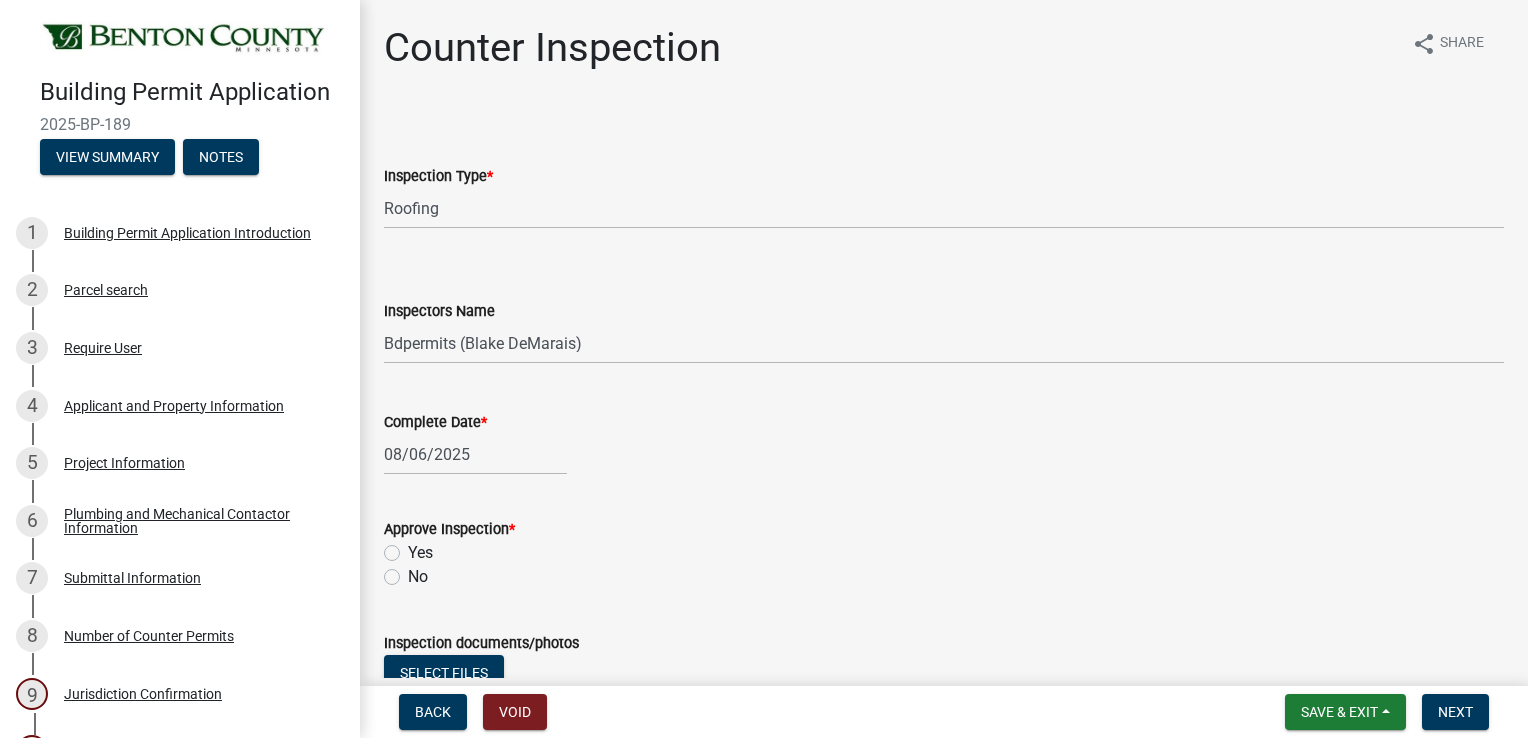 click on "Yes" 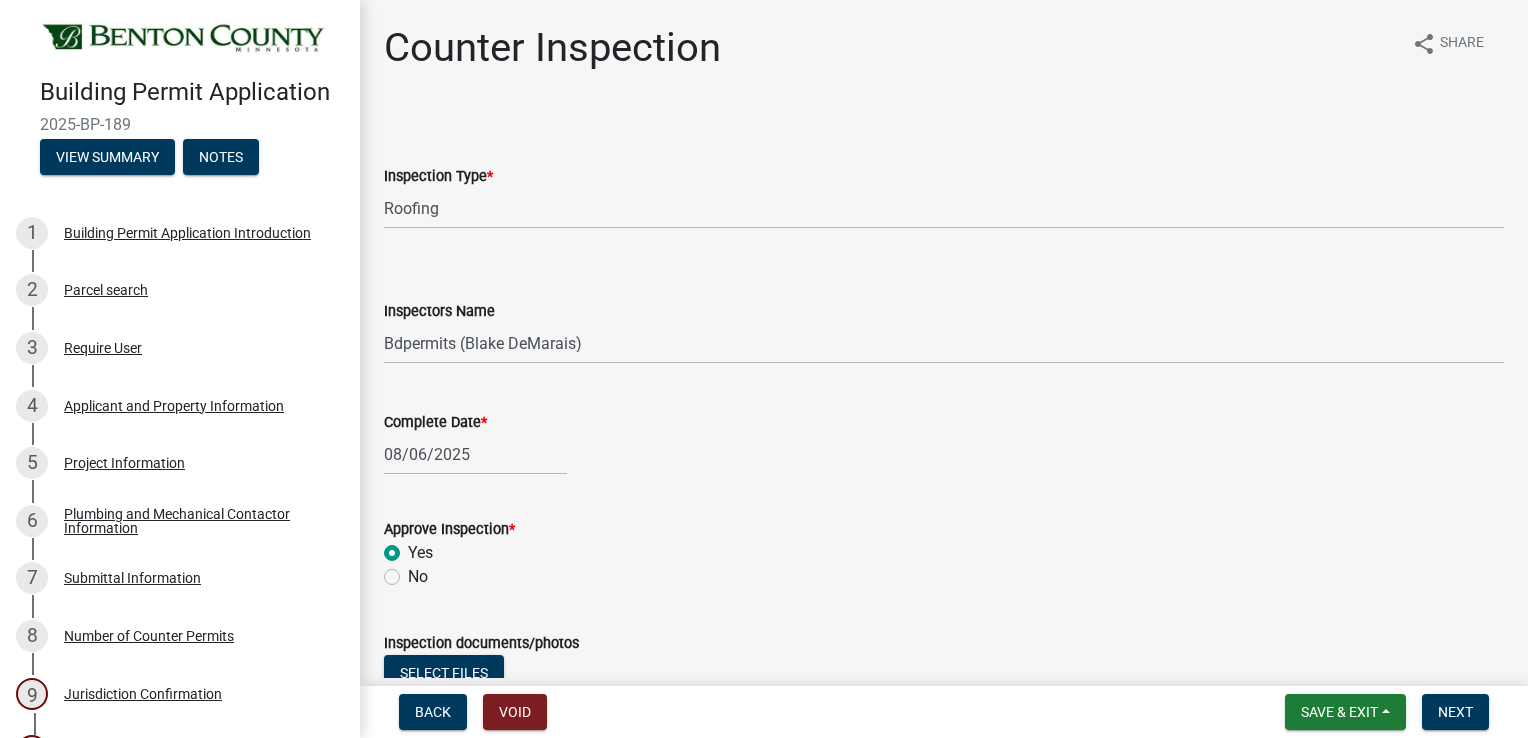 radio on "true" 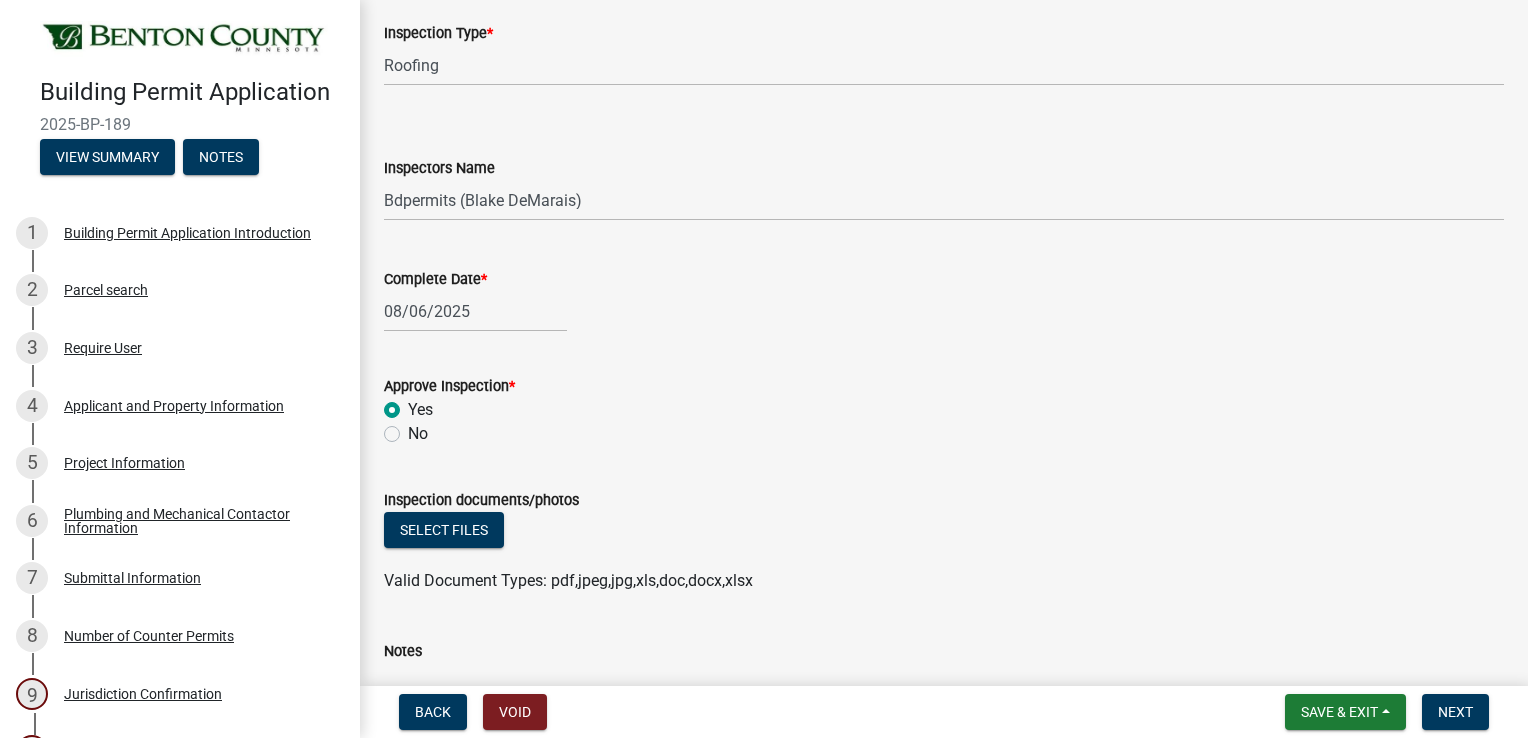 scroll, scrollTop: 429, scrollLeft: 0, axis: vertical 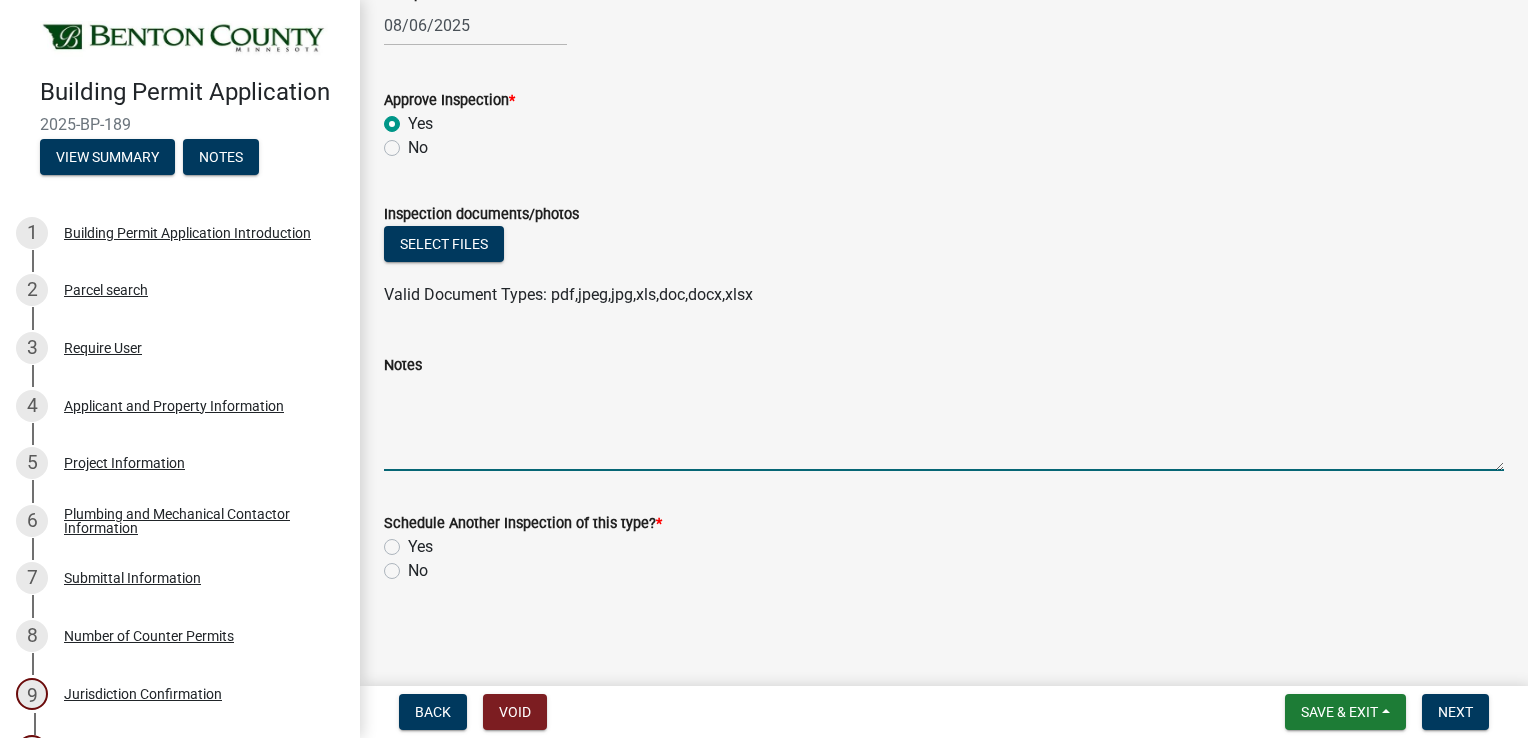 click on "Notes" at bounding box center (944, 424) 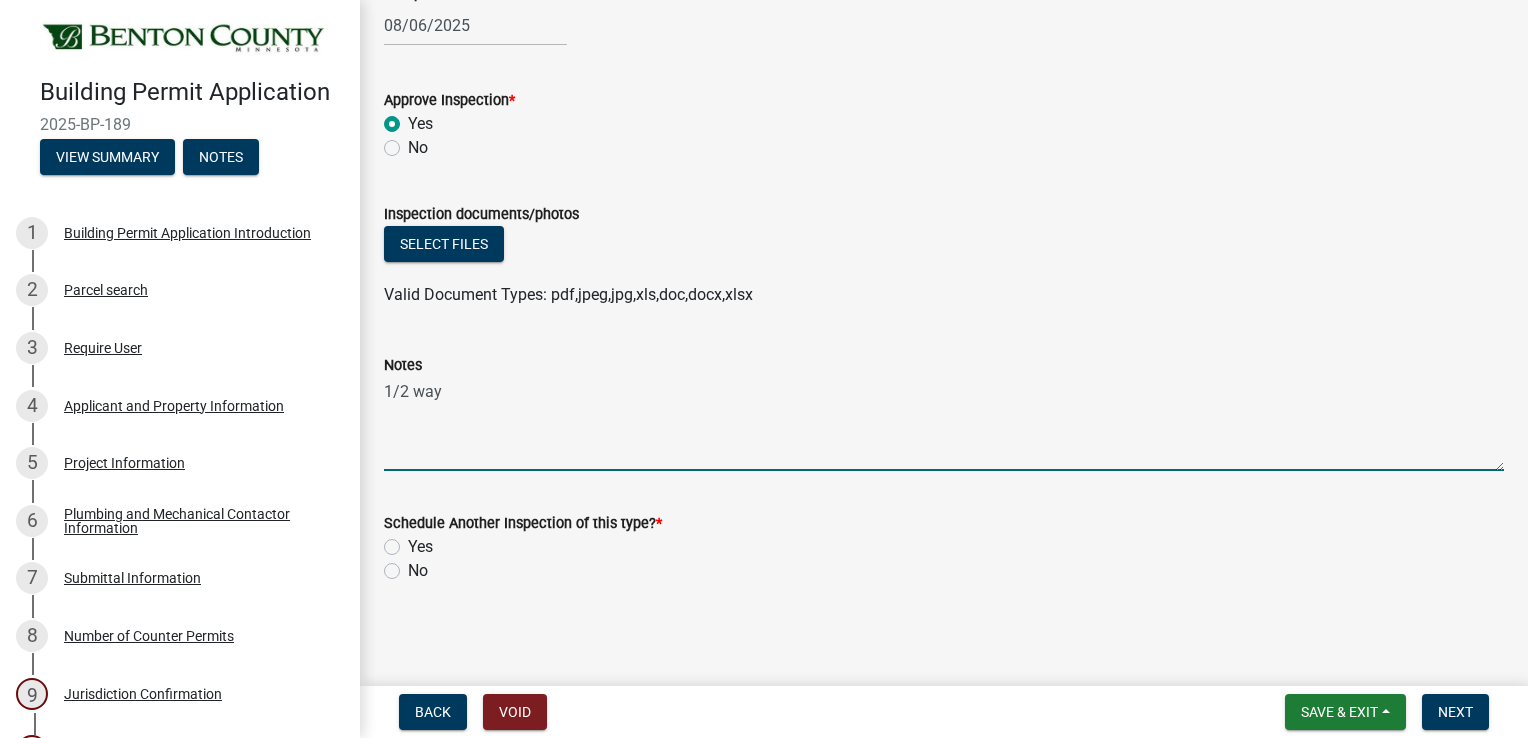 type on "1/2 way" 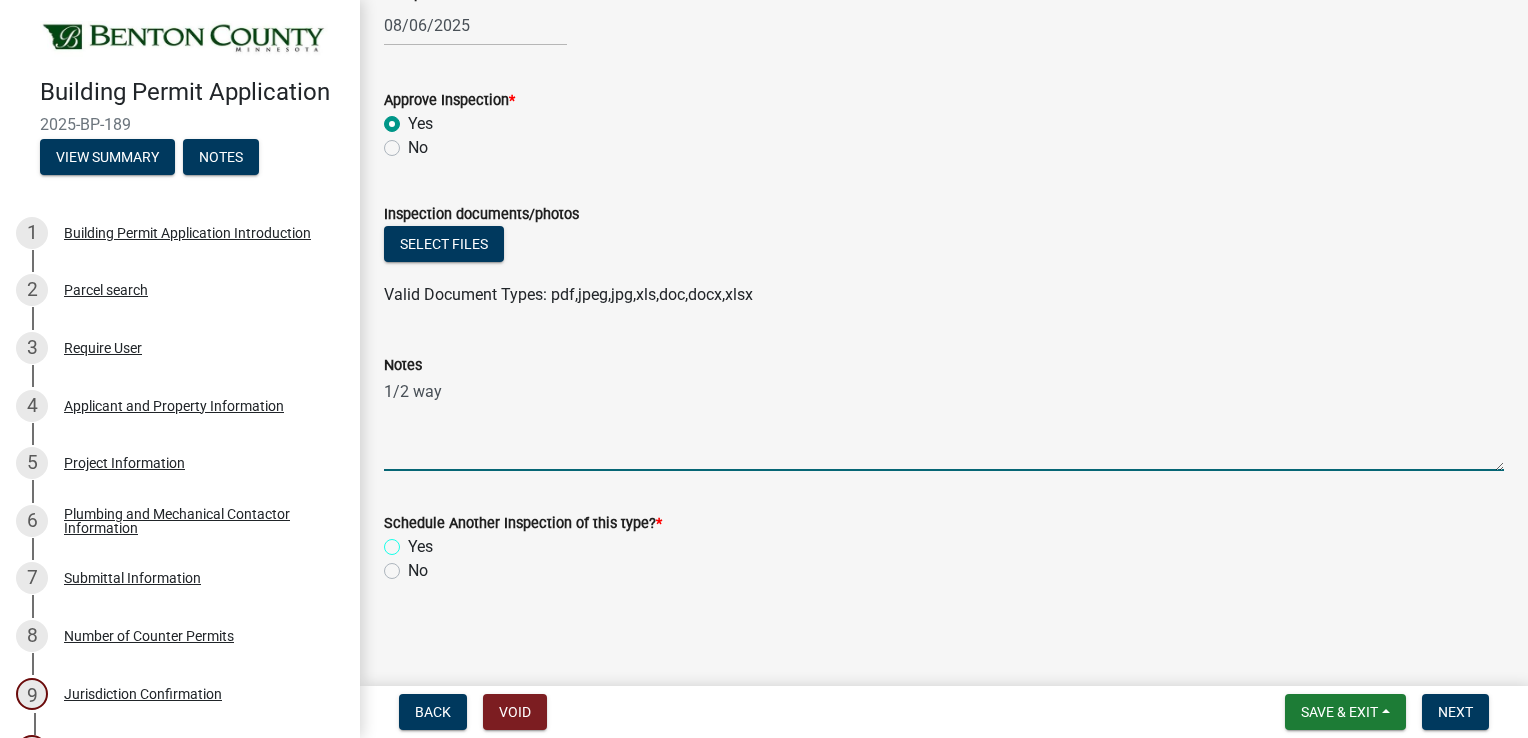 click on "Yes" at bounding box center [414, 541] 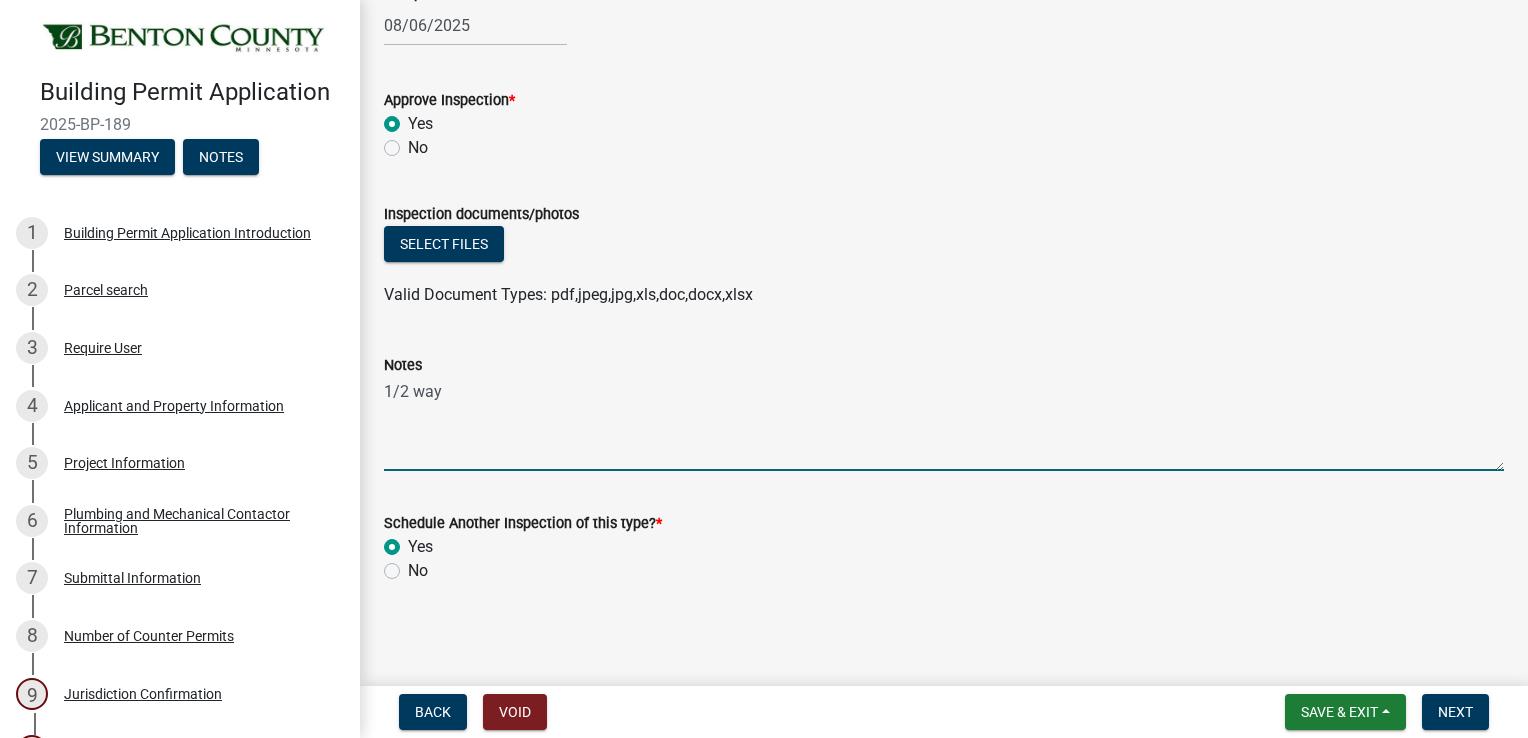 radio on "true" 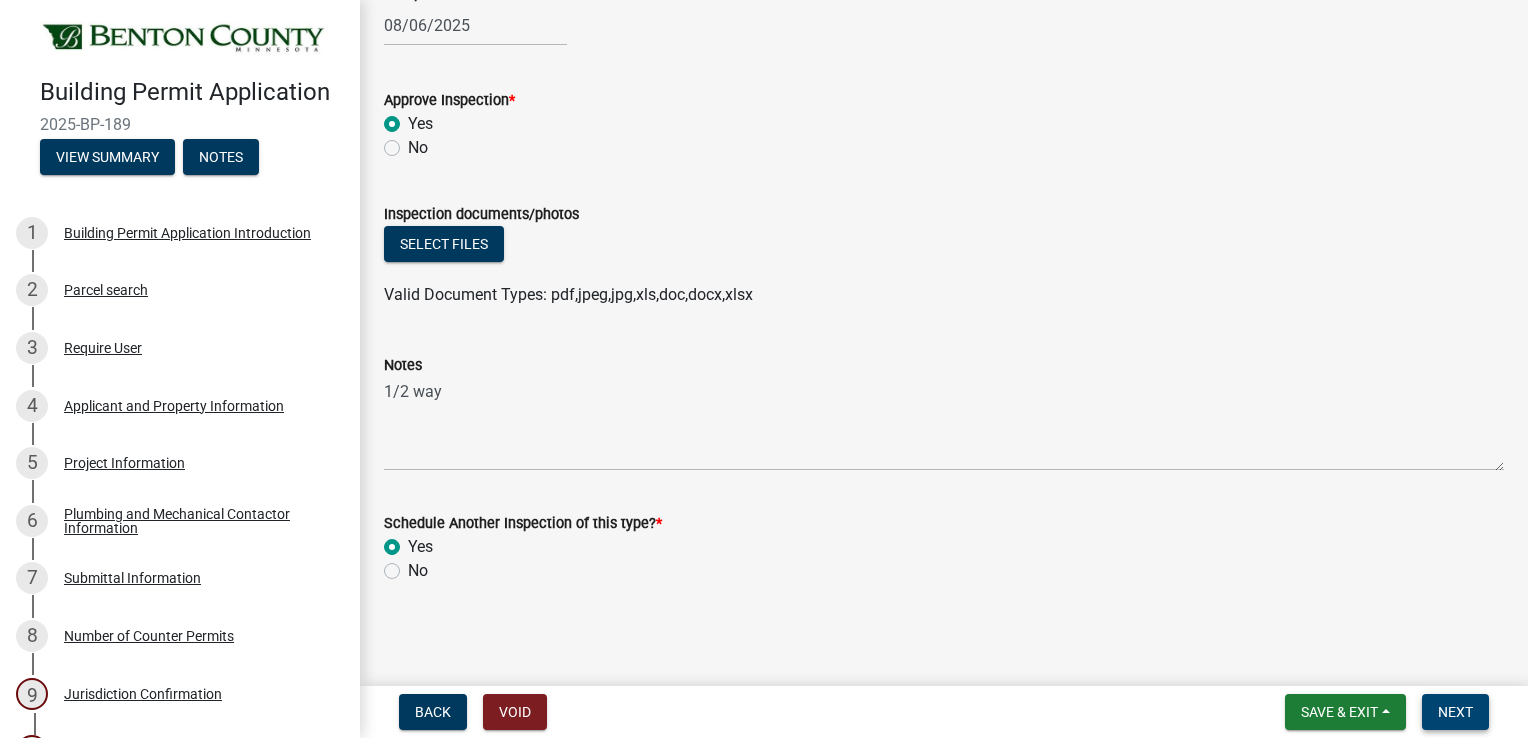 click on "Next" at bounding box center [1455, 712] 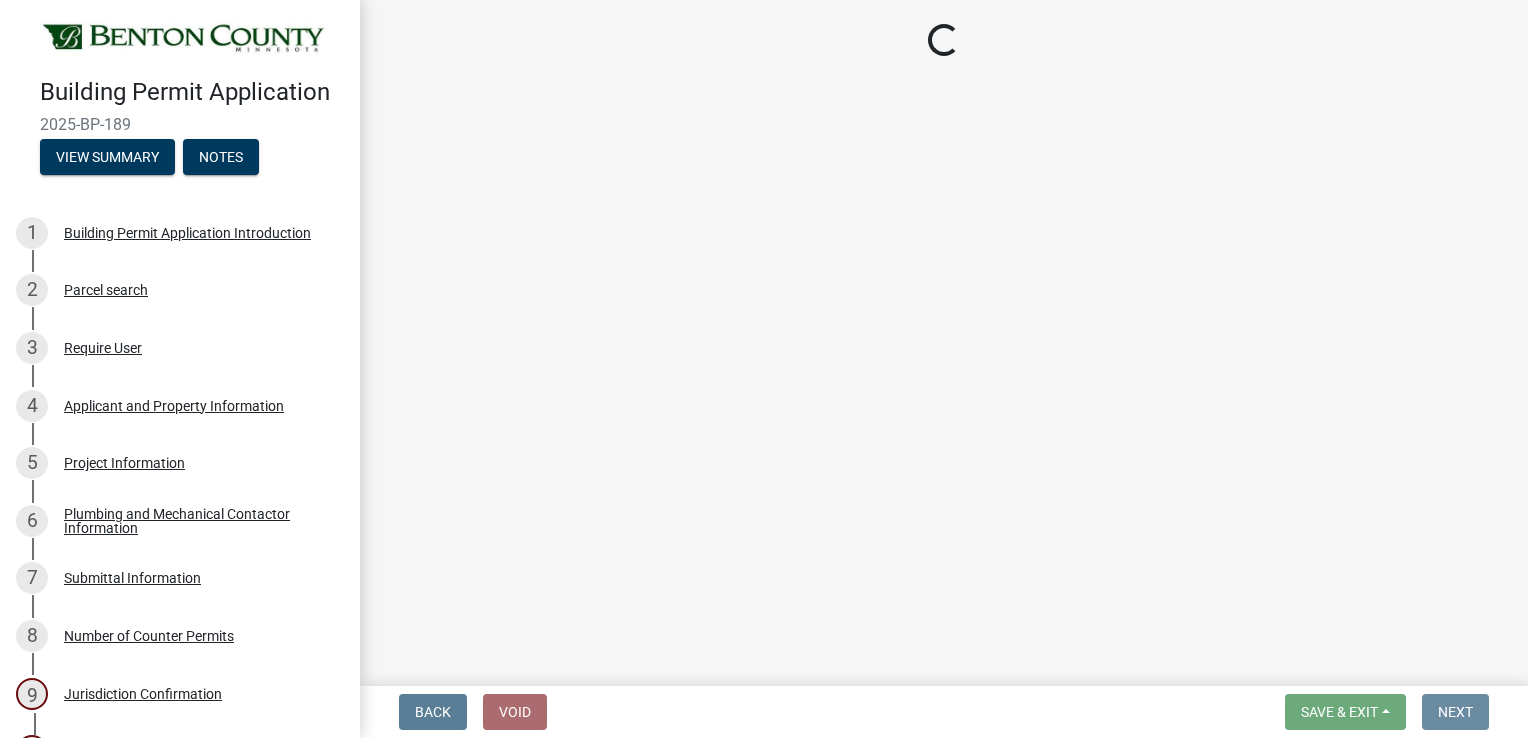 scroll, scrollTop: 0, scrollLeft: 0, axis: both 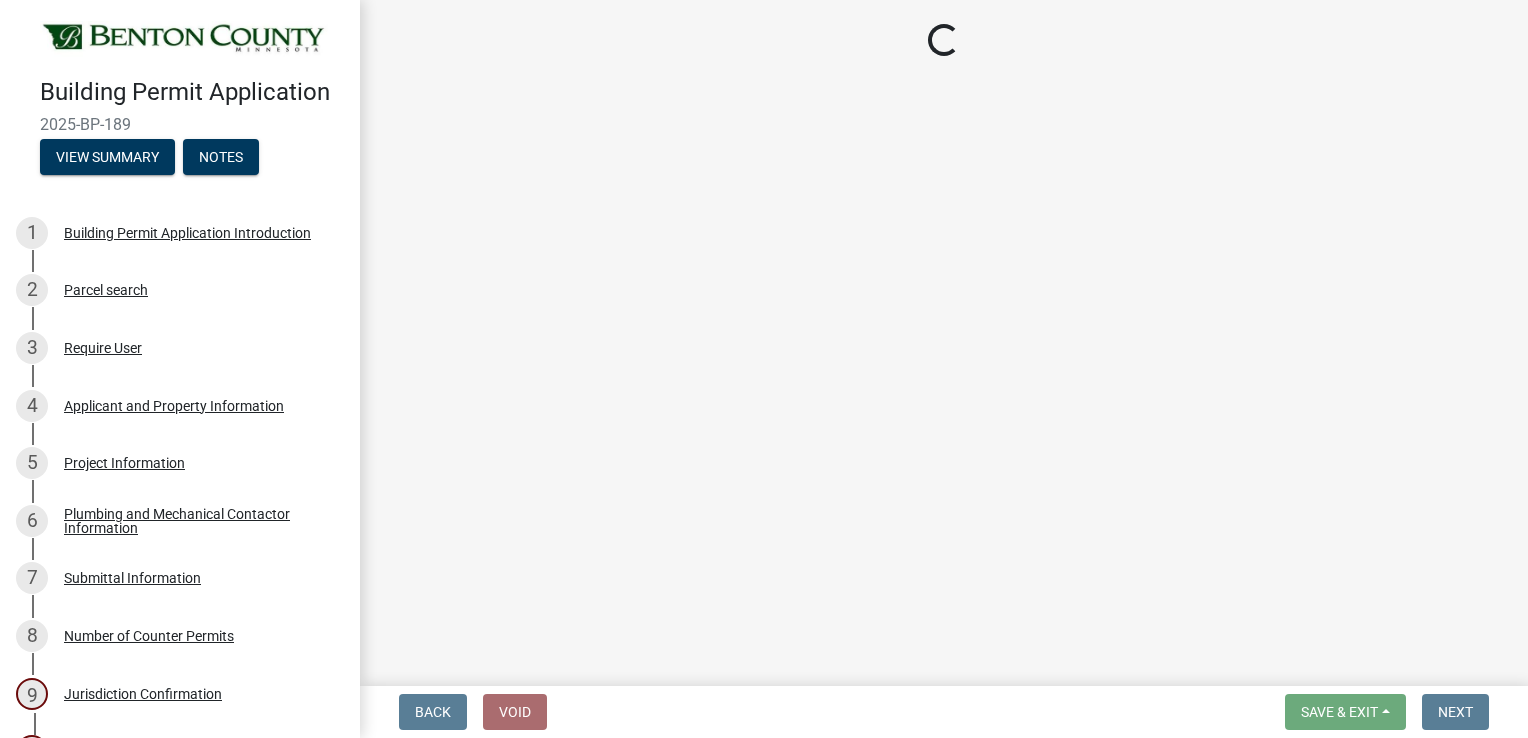 select on "17bfa135-5610-45df-8ce7-87530b7d86d4" 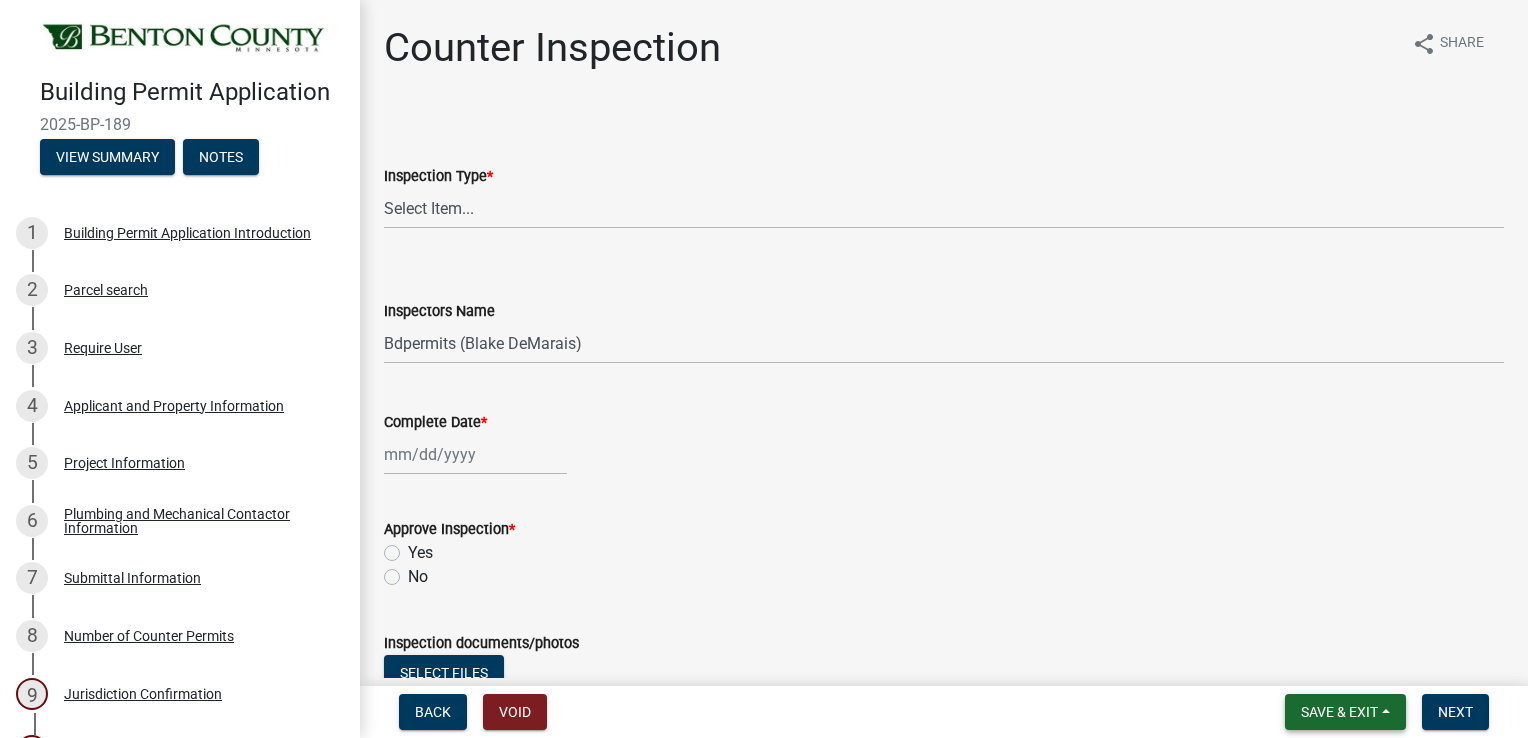click on "Save & Exit" at bounding box center [1339, 712] 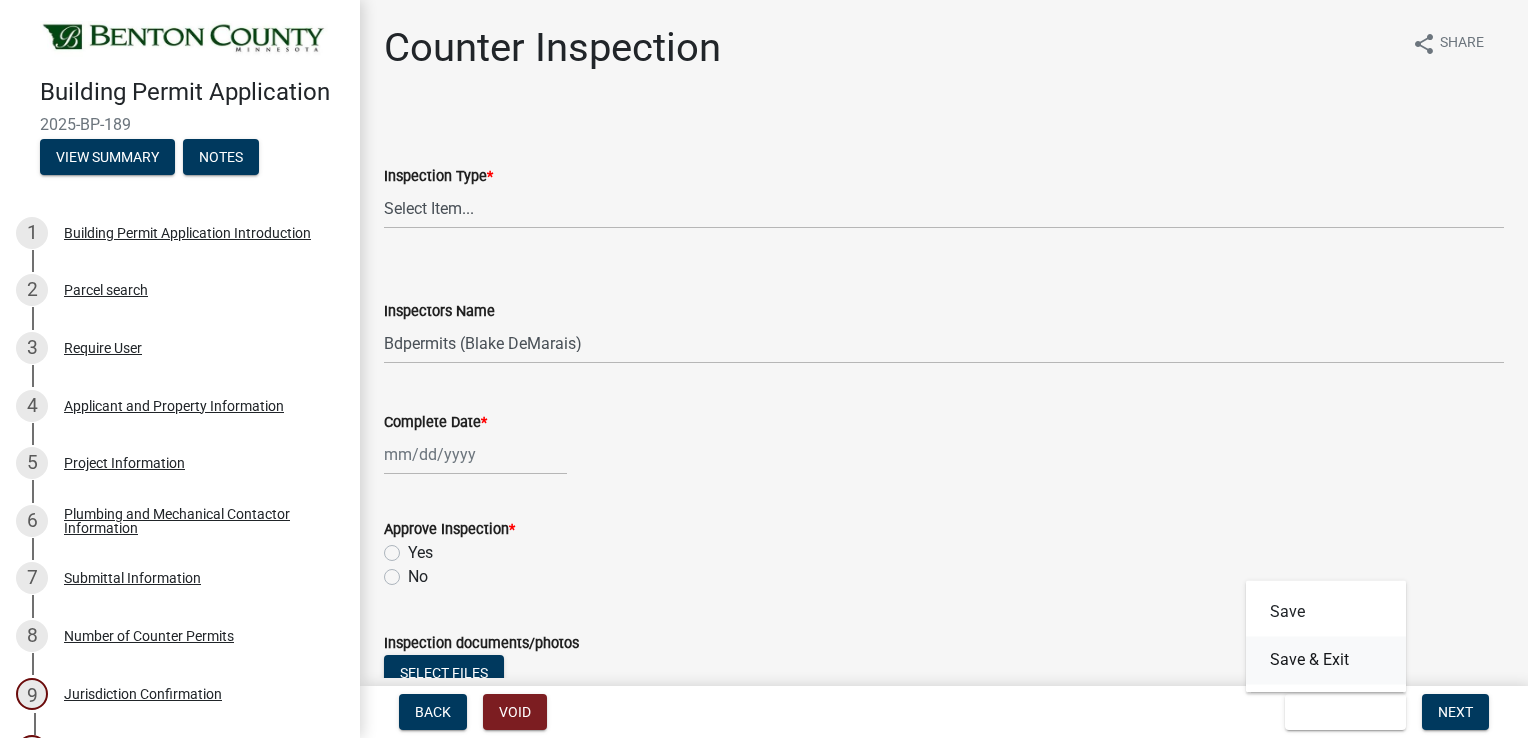 click on "Save & Exit" at bounding box center (1326, 660) 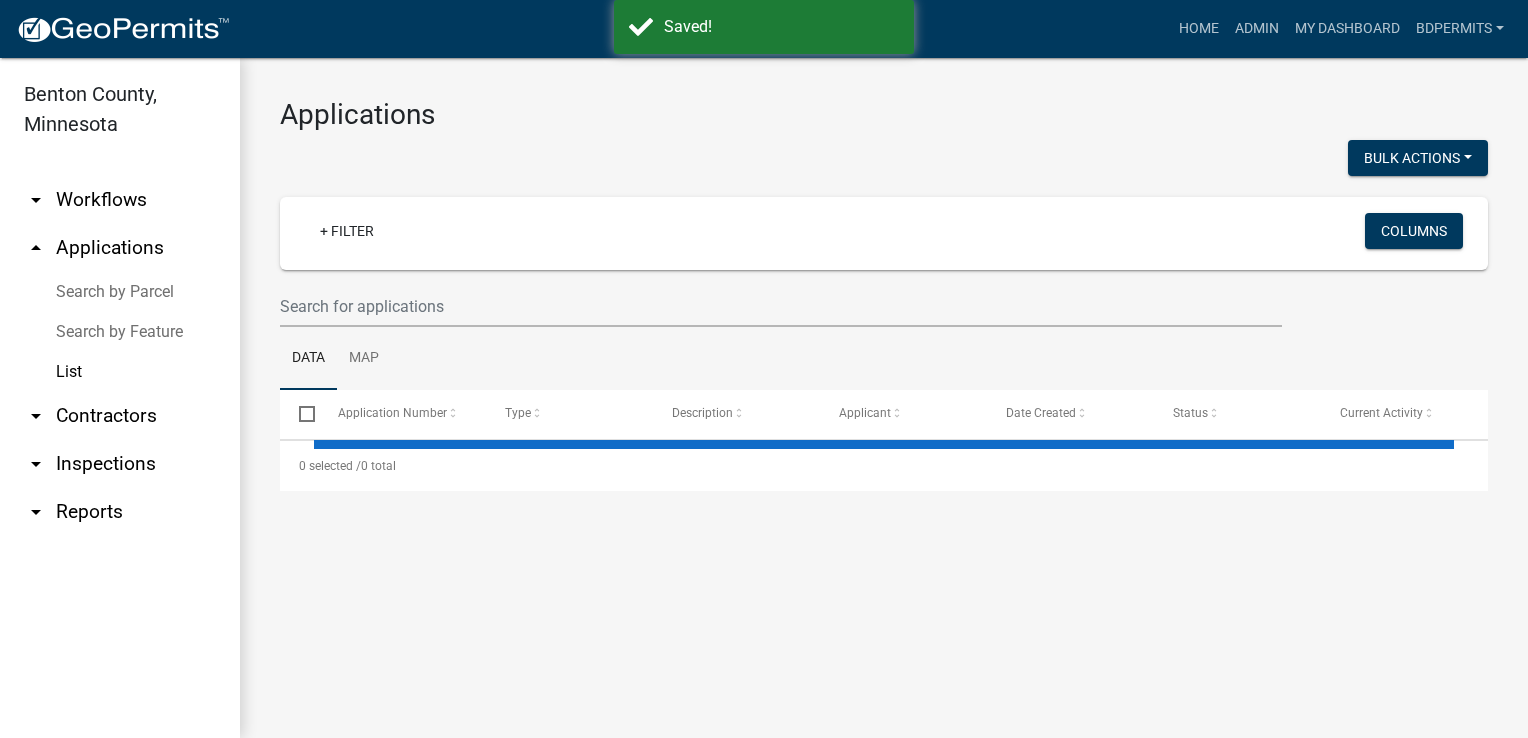 select on "3: 100" 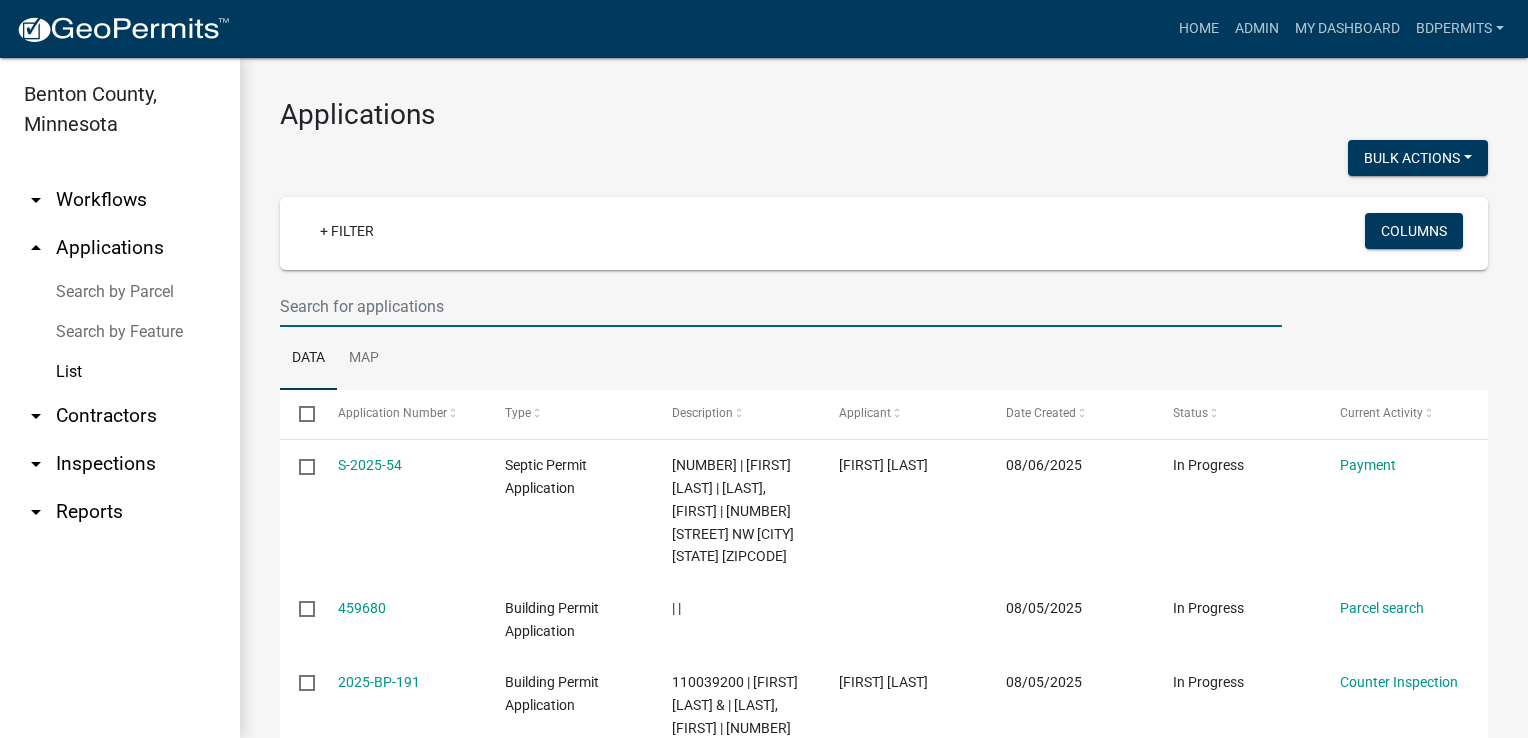 click at bounding box center (781, 306) 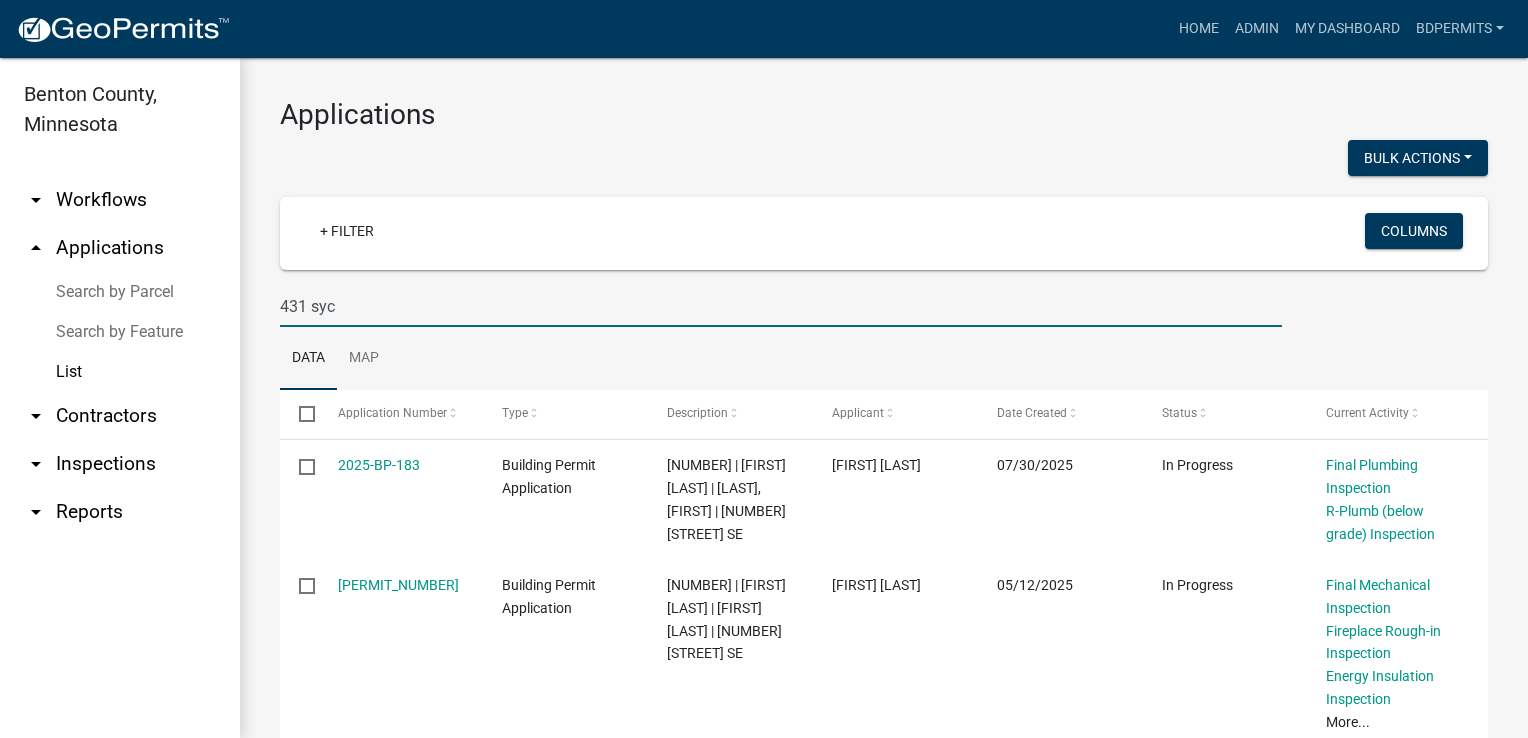 type on "431 syc" 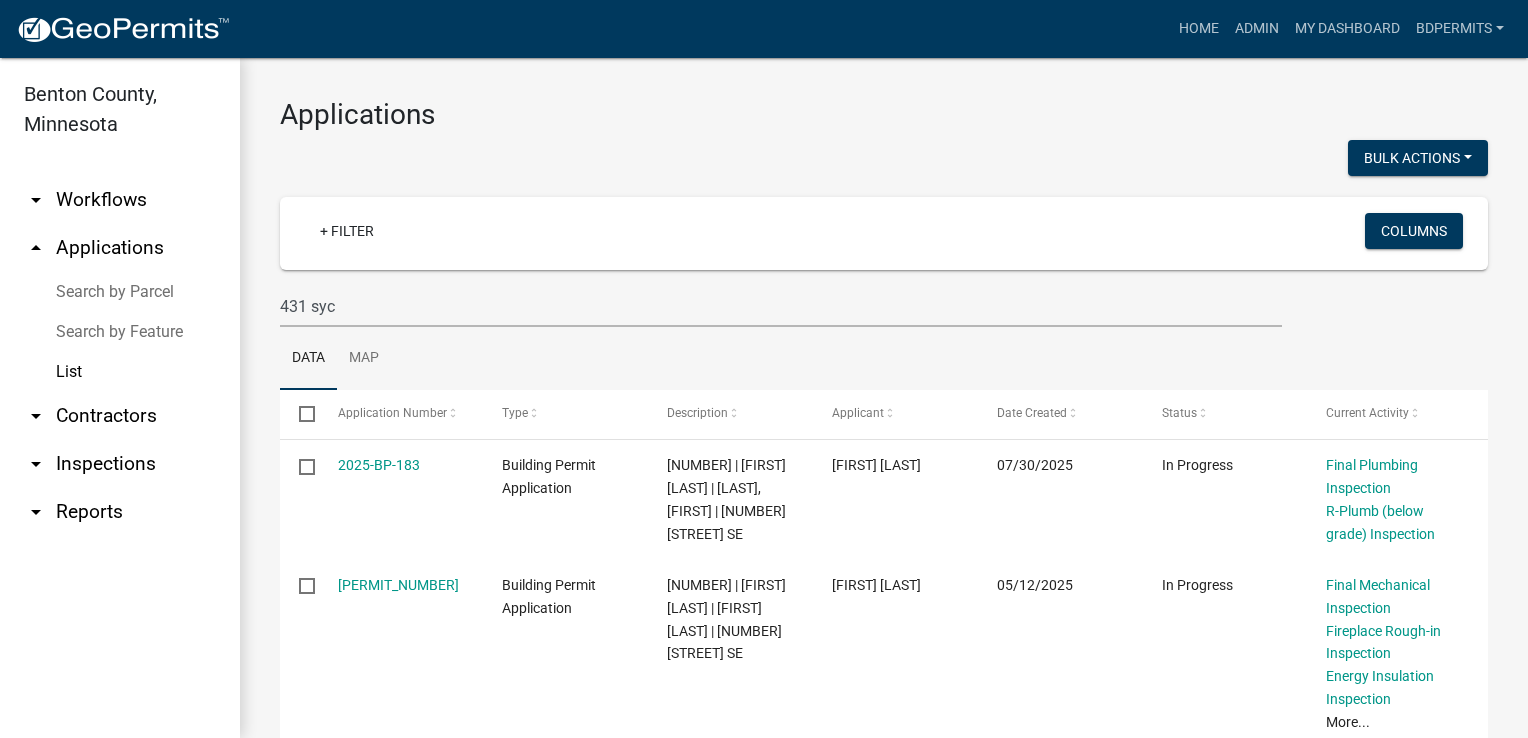click on "2025-BP-183" 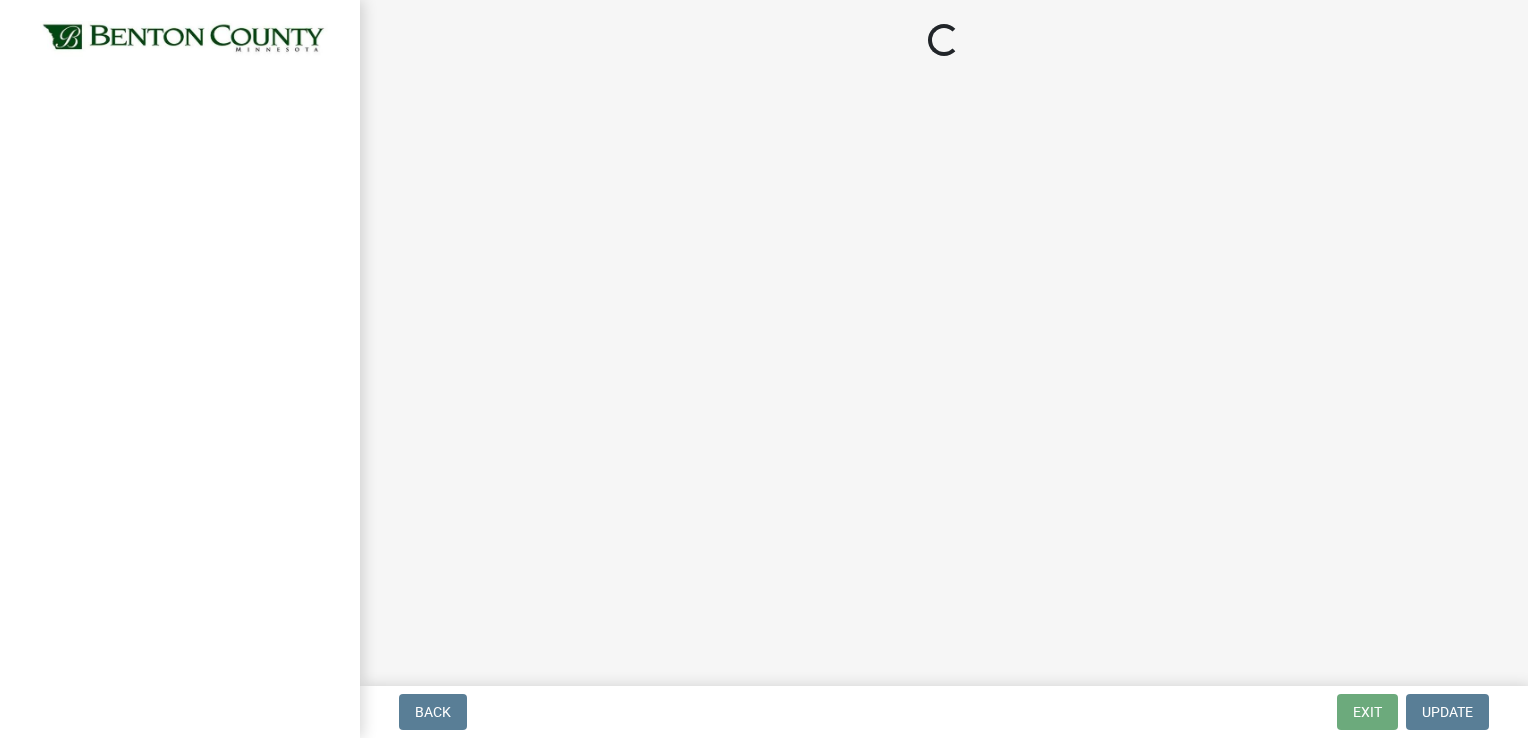 select on "17bfa135-5610-45df-8ce7-87530b7d86d4" 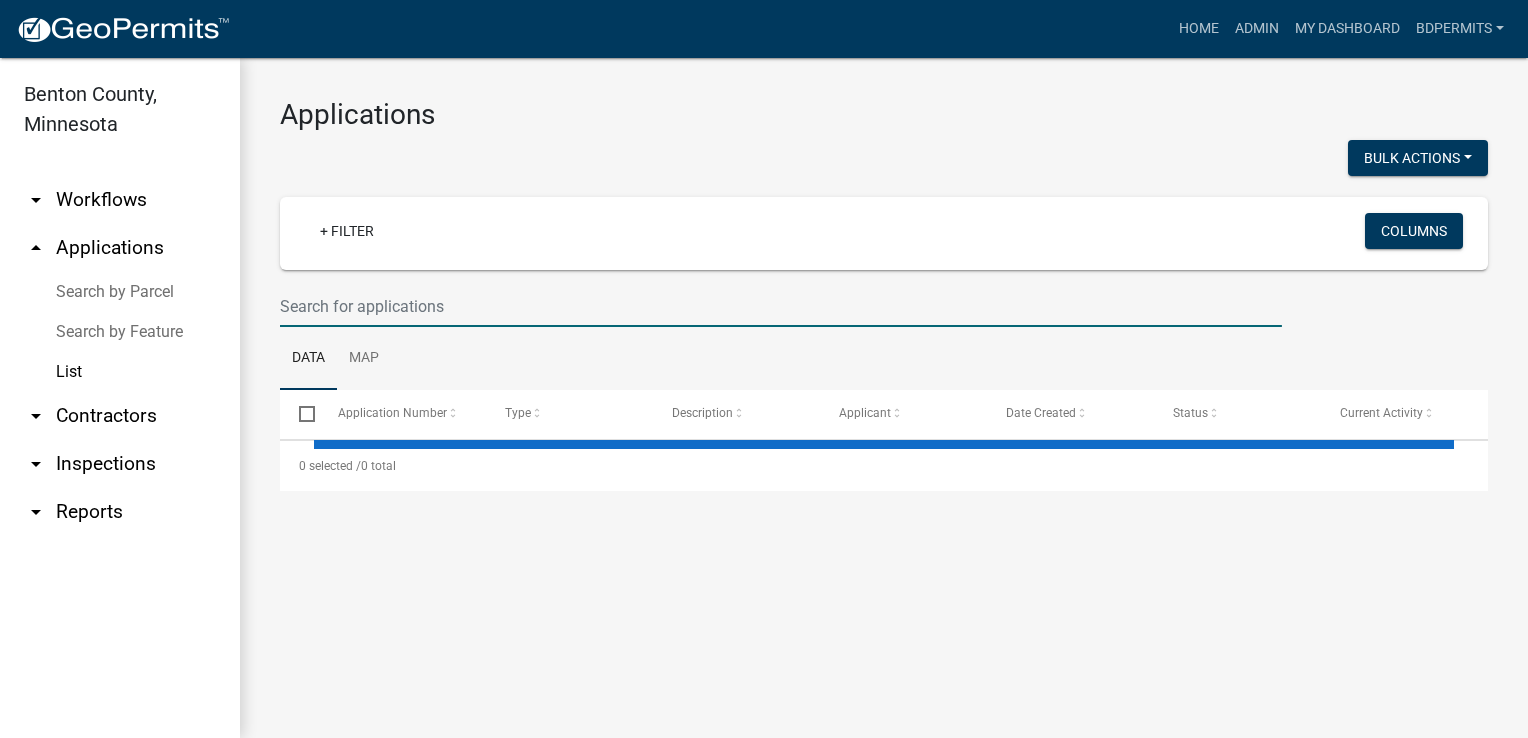 click at bounding box center (781, 306) 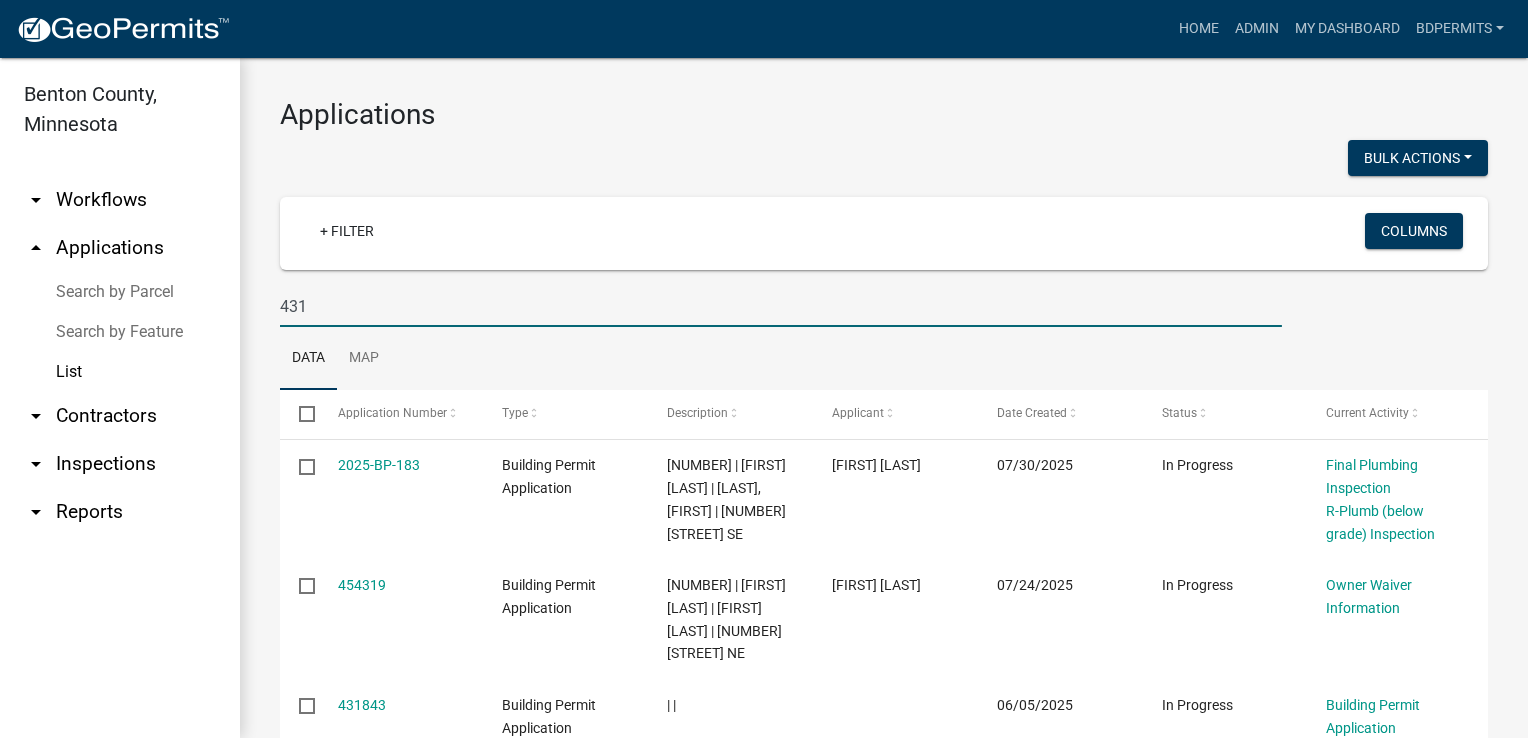 type on "431 syc" 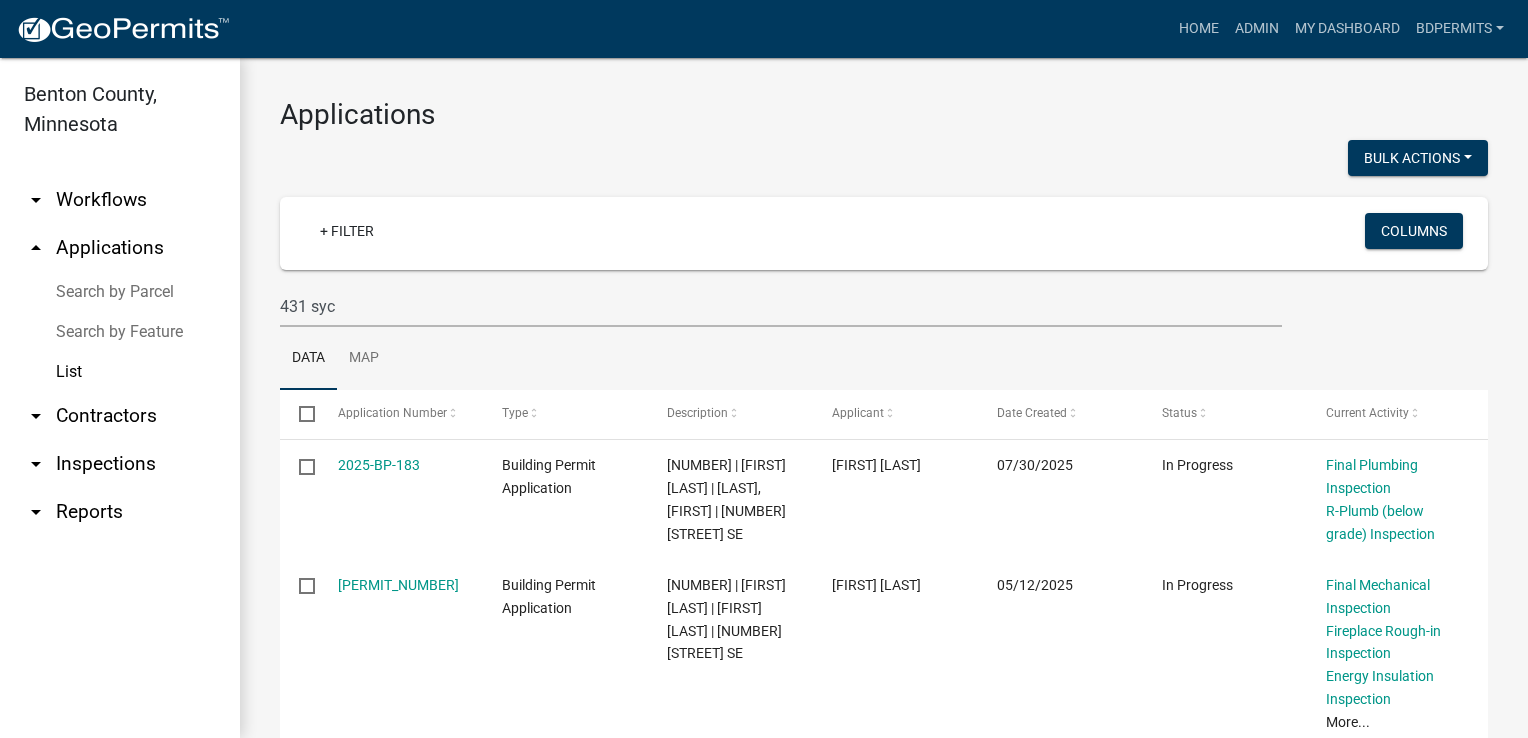 click on "[PERMIT_NUMBER]" 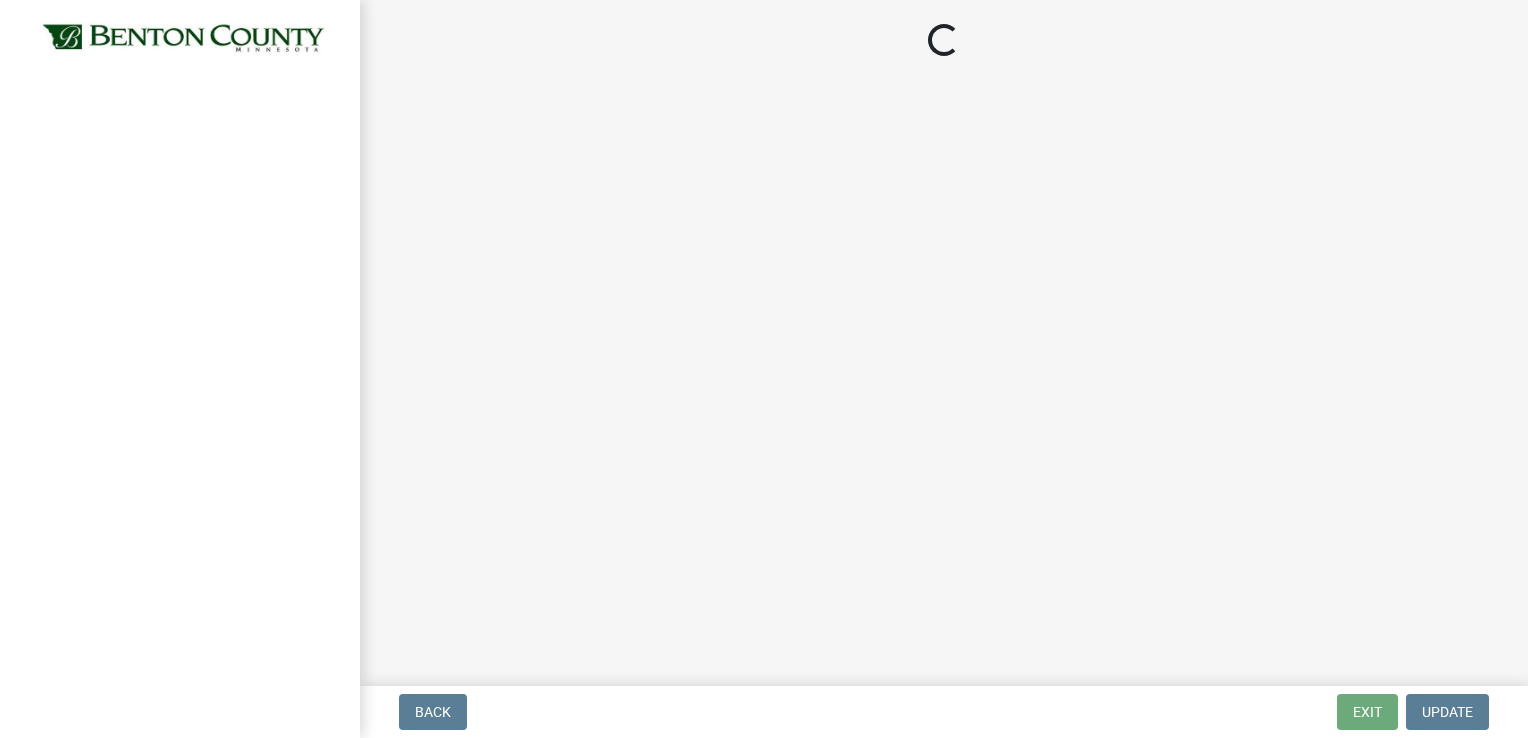 select on "17bfa135-5610-45df-8ce7-87530b7d86d4" 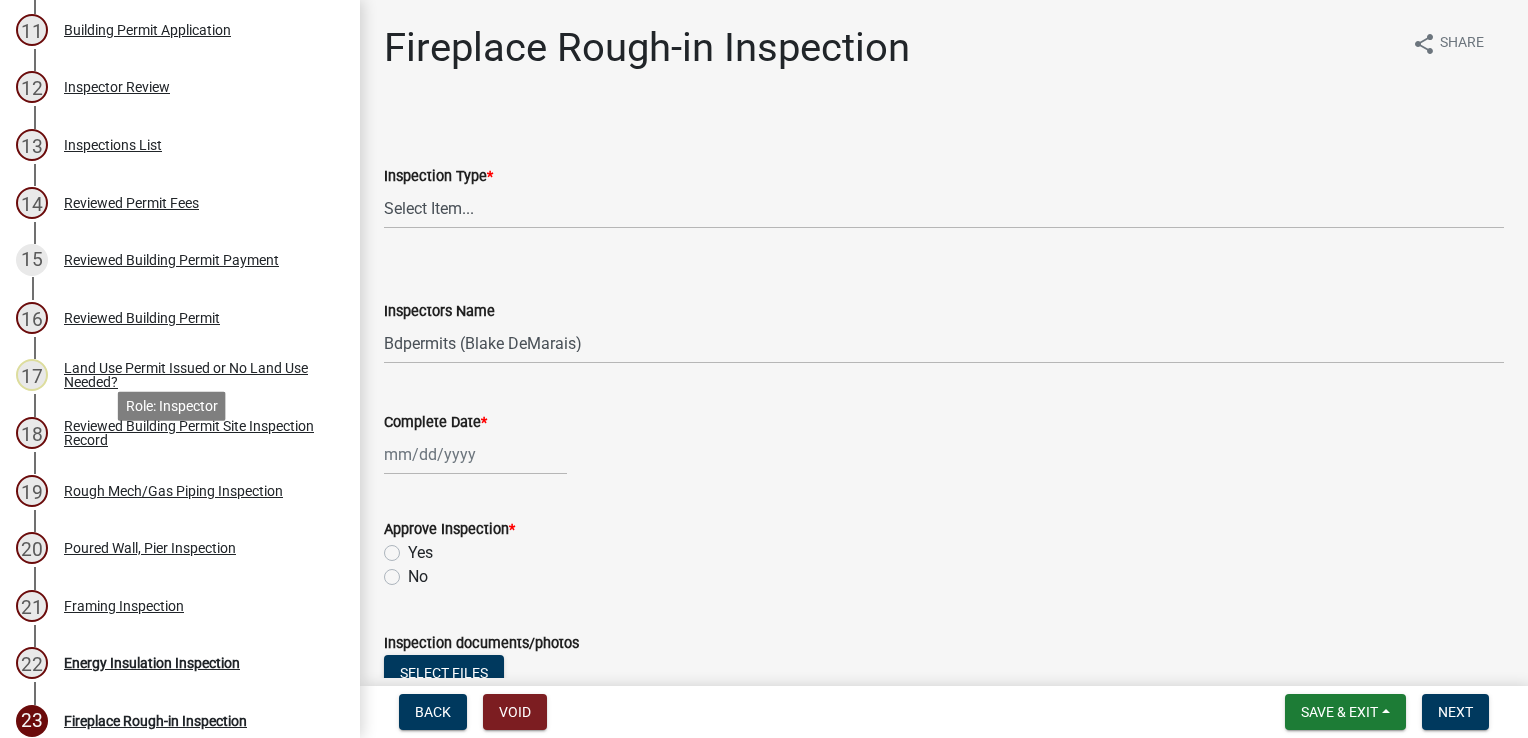 scroll, scrollTop: 900, scrollLeft: 0, axis: vertical 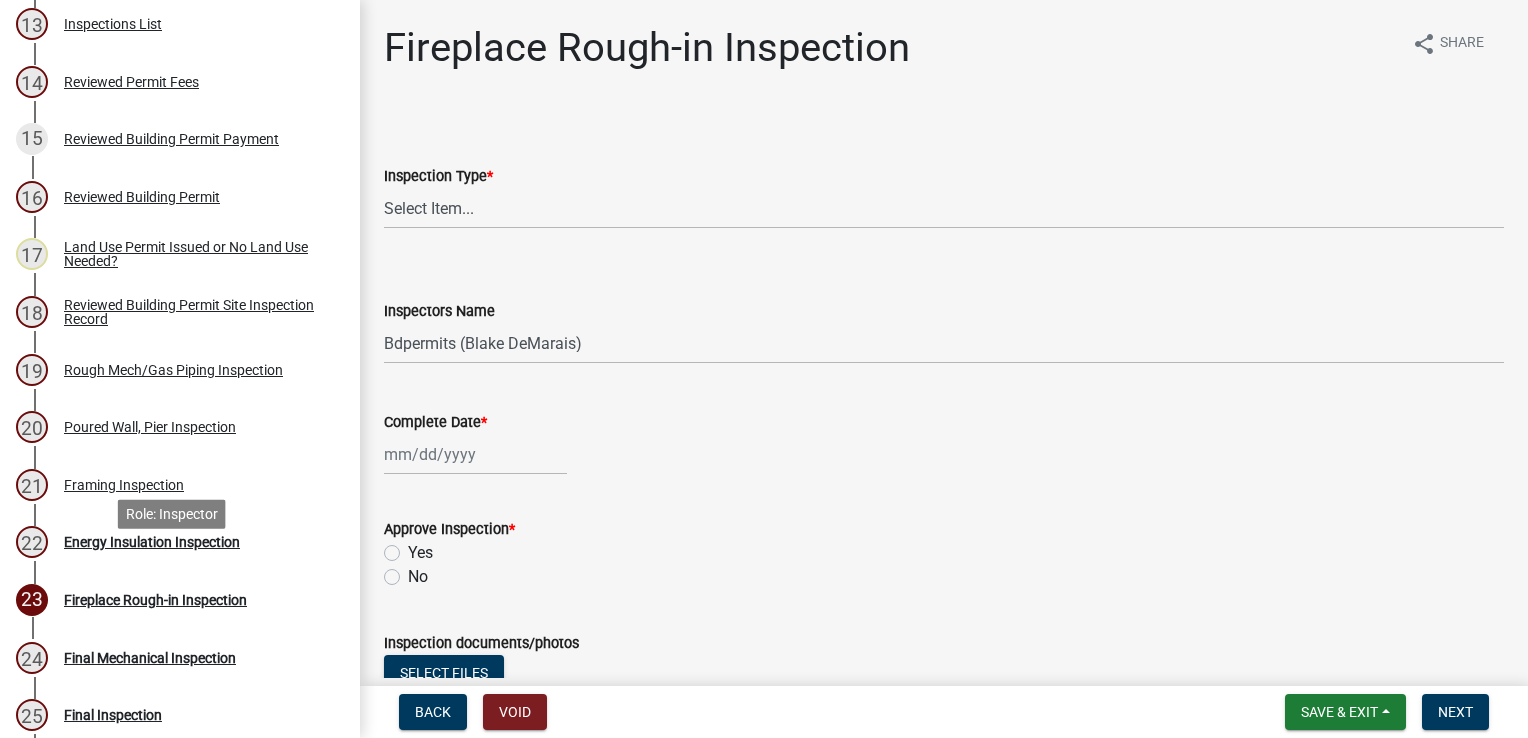 click on "Energy Insulation Inspection" at bounding box center [152, 542] 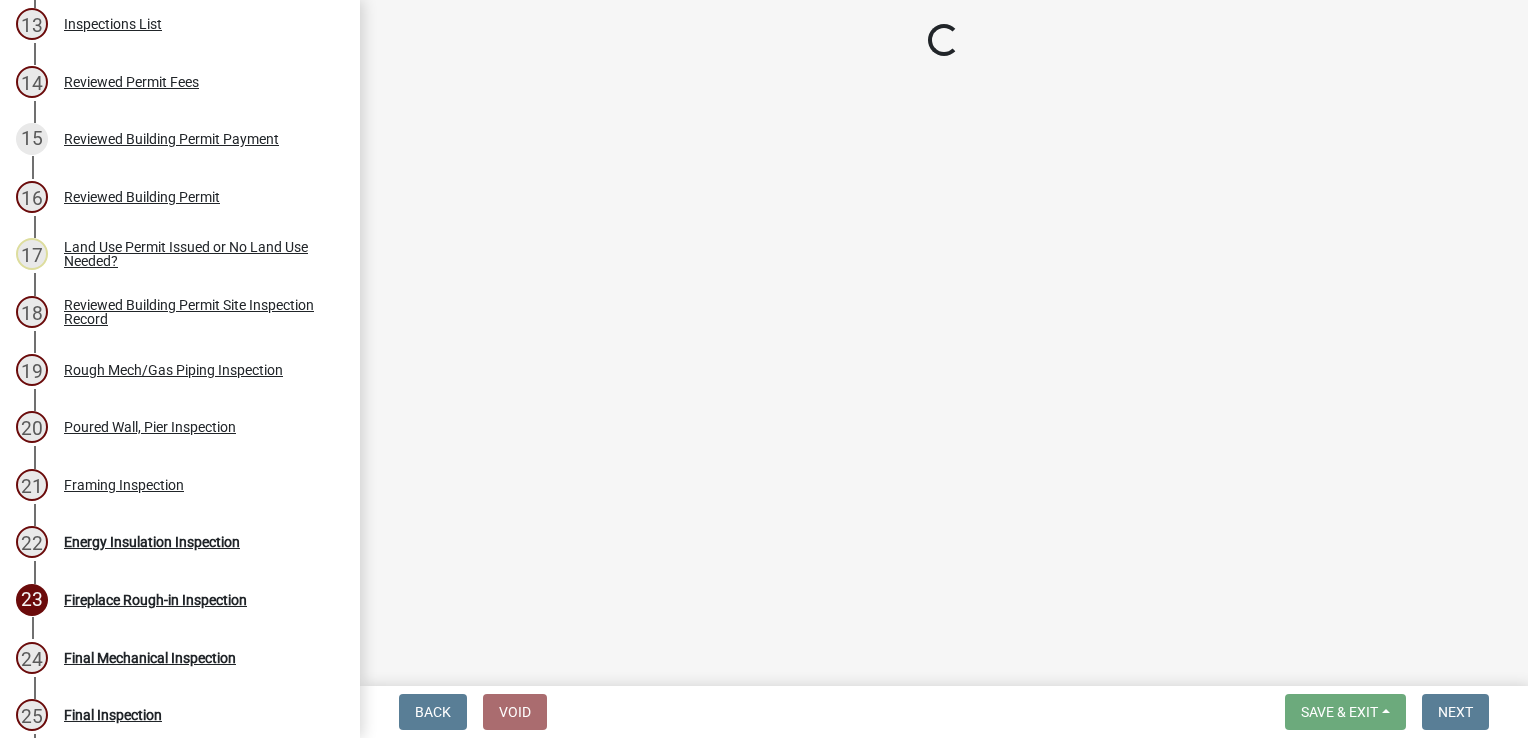 select on "17bfa135-5610-45df-8ce7-87530b7d86d4" 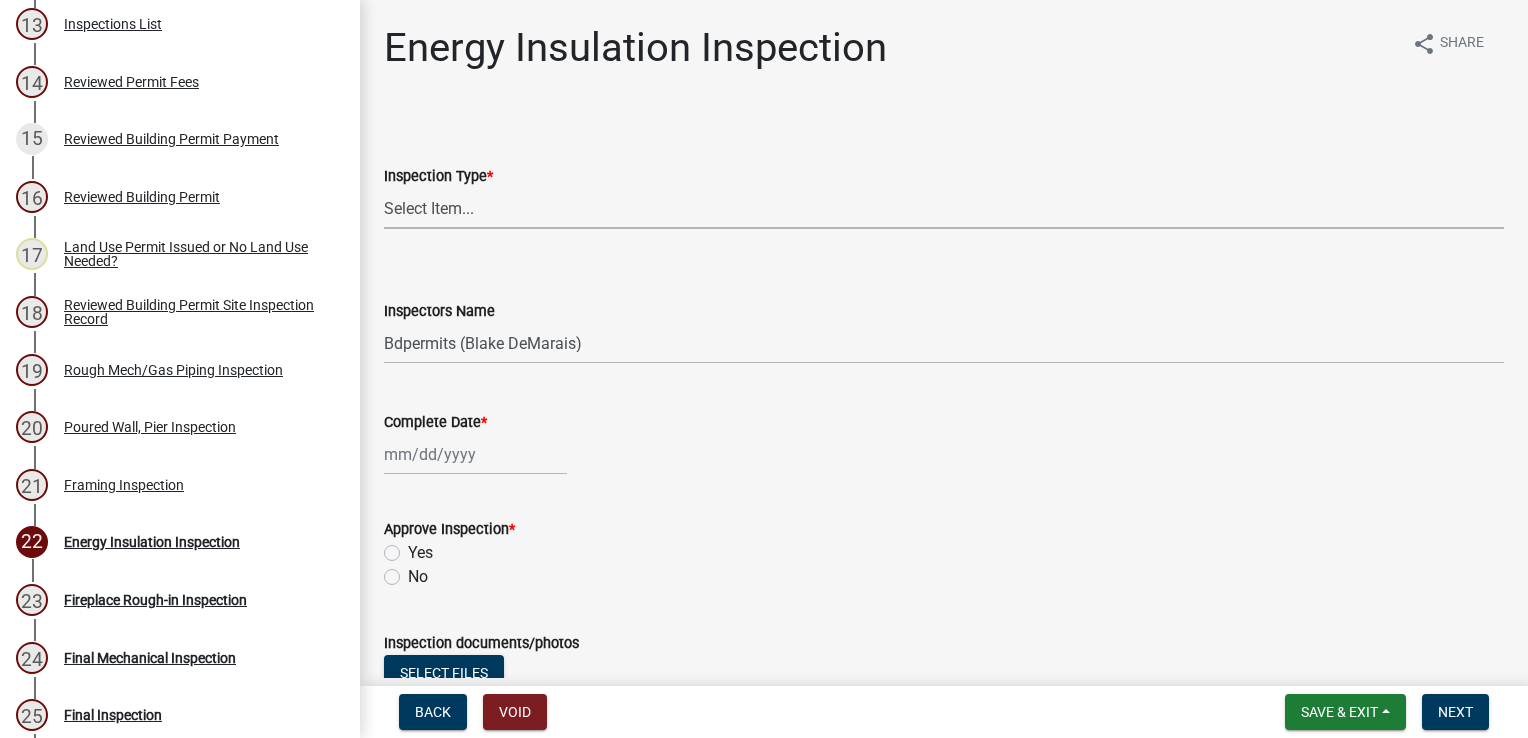 click on "Select Item...   Energy/Insulation" at bounding box center [944, 208] 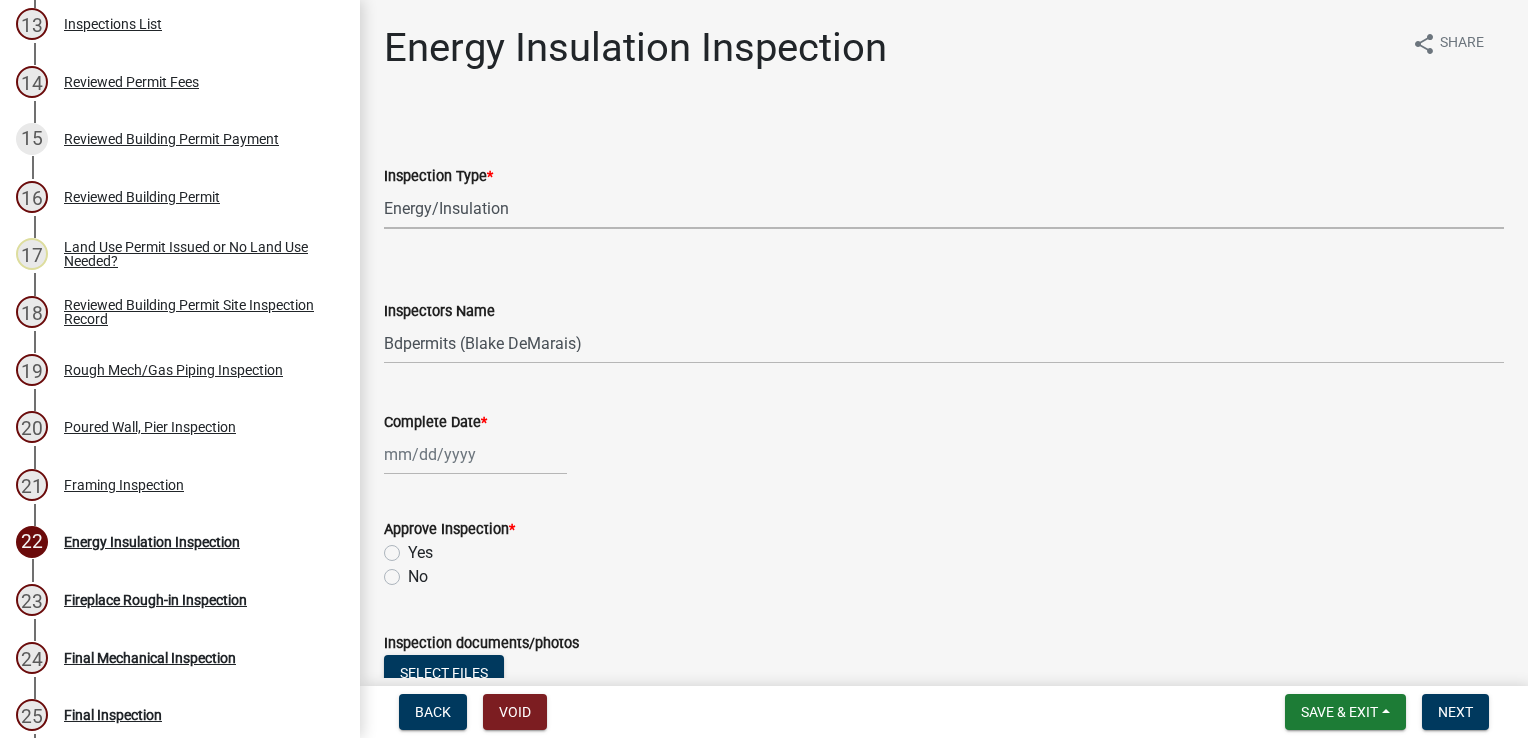 click on "Select Item...   Energy/Insulation" at bounding box center [944, 208] 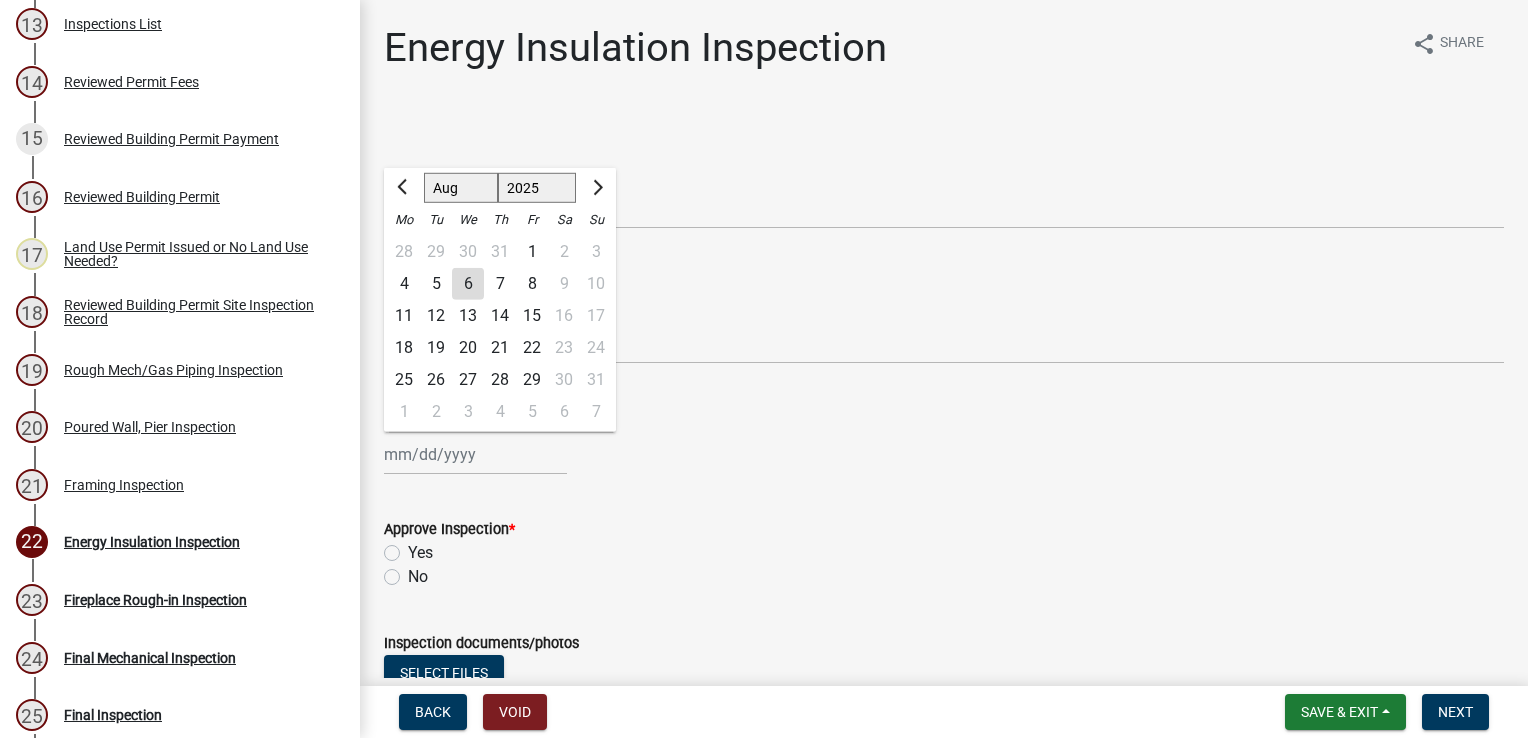 click on "Jan Feb Mar Apr May Jun Jul Aug Sep Oct Nov Dec 1525 1526 1527 1528 1529 1530 1531 1532 1533 1534 1535 1536 1537 1538 1539 1540 1541 1542 1543 1544 1545 1546 1547 1548 1549 1550 1551 1552 1553 1554 1555 1556 1557 1558 1559 1560 1561 1562 1563 1564 1565 1566 1567 1568 1569 1570 1571 1572 1573 1574 1575 1576 1577 1578 1579 1580 1581 1582 1583 1584 1585 1586 1587 1588 1589 1590 1591 1592 1593 1594 1595 1596 1597 1598 1599 1600 1601 1602 1603 1604 1605 1606 1607 1608 1609 1610 1611 1612 1613 1614 1615 1616 1617 1618 1619 1620 1621 1622 1623 1624 1625 1626 1627 1628 1629 1630 1631 1632 1633 1634 1635 1636 1637 1638 1639 1640 1641 1642 1643 1644 1645 1646 1647 1648 1649 1650 1651 1652 1653 1654 1655 1656 1657 1658 1659 1660 1661 1662 1663 1664 1665 1666 1667 1668 1669 1670 1671 1672 1673 1674 1675 1676 1677 1678 1679 1680 1681 1682 1683 1684 1685 1686 1687 1688 1689 1690 1691 1692 1693 1694 1695 1696 1697 1698 1699 1700 1701 1702 1703 1704 1705 1706 1707 1708 1709 1710 1711 1712 1713 1714 1715 1716 1717 1718 1719 1" 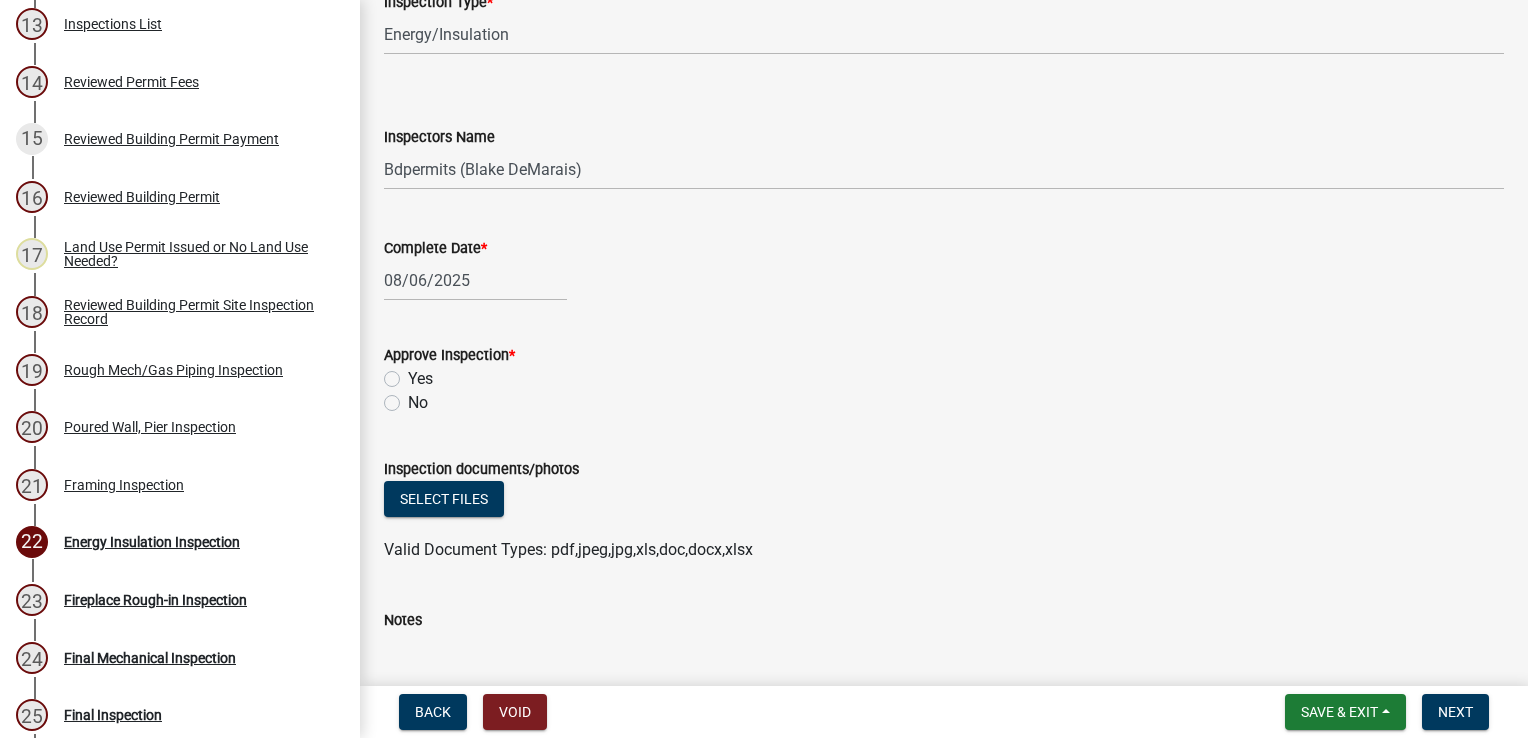 scroll, scrollTop: 300, scrollLeft: 0, axis: vertical 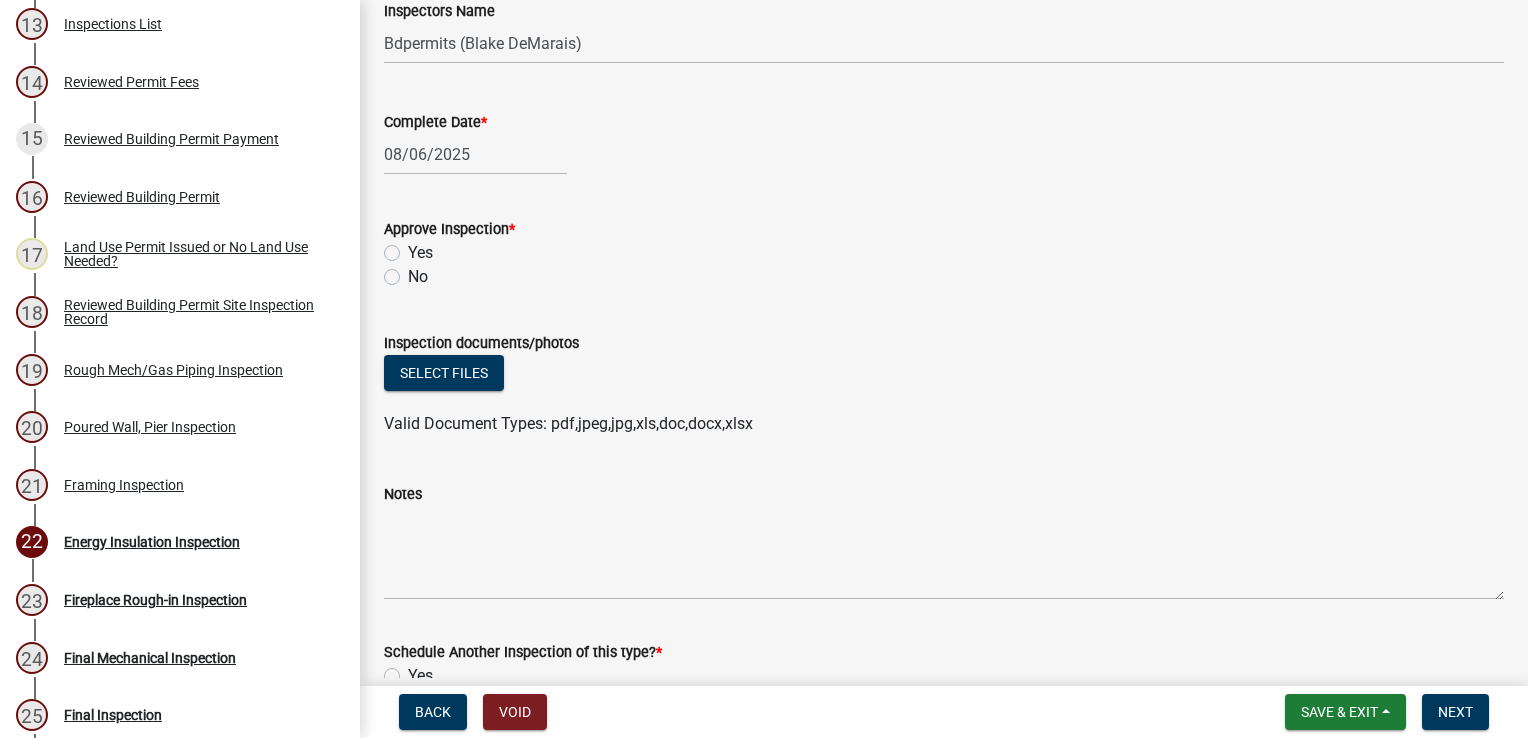 click on "No" 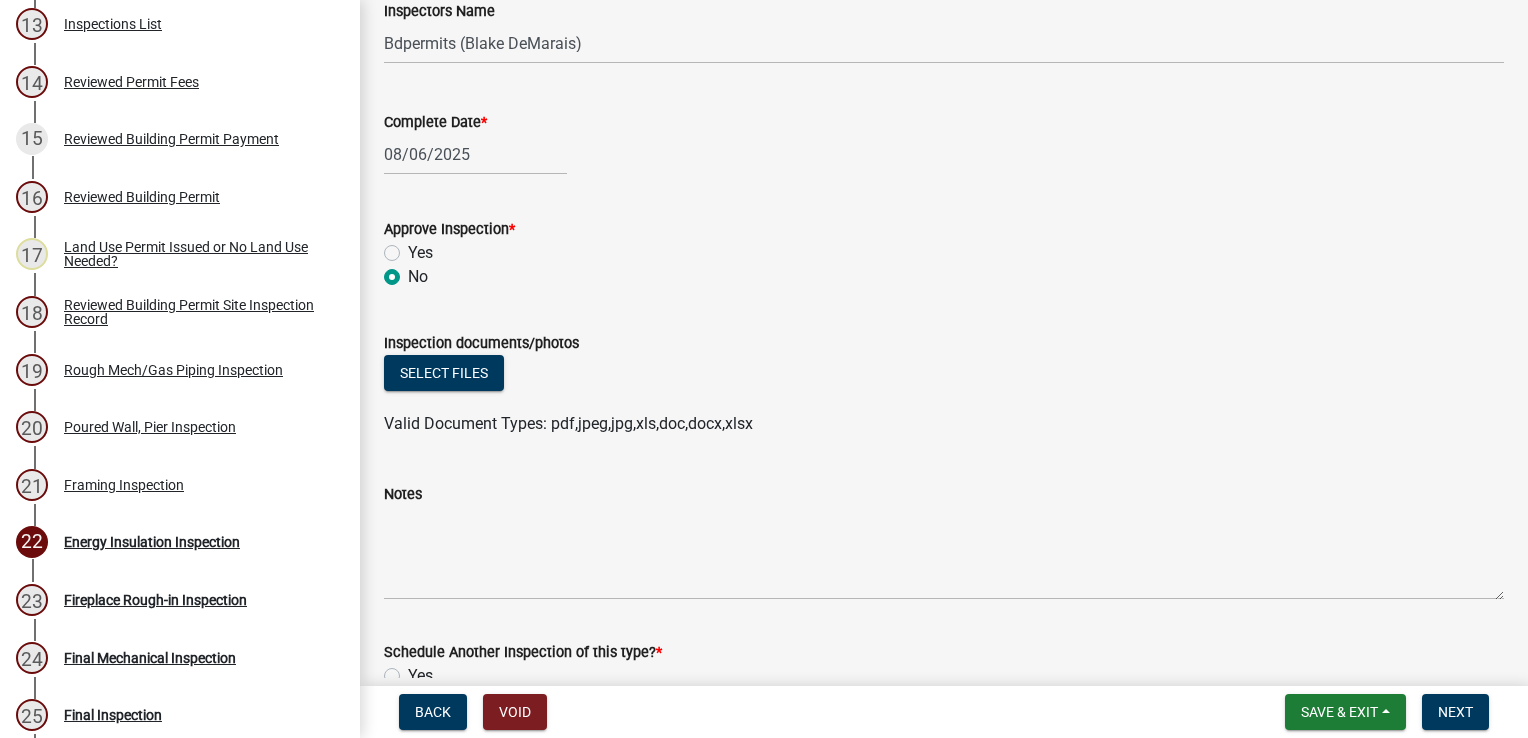 radio on "true" 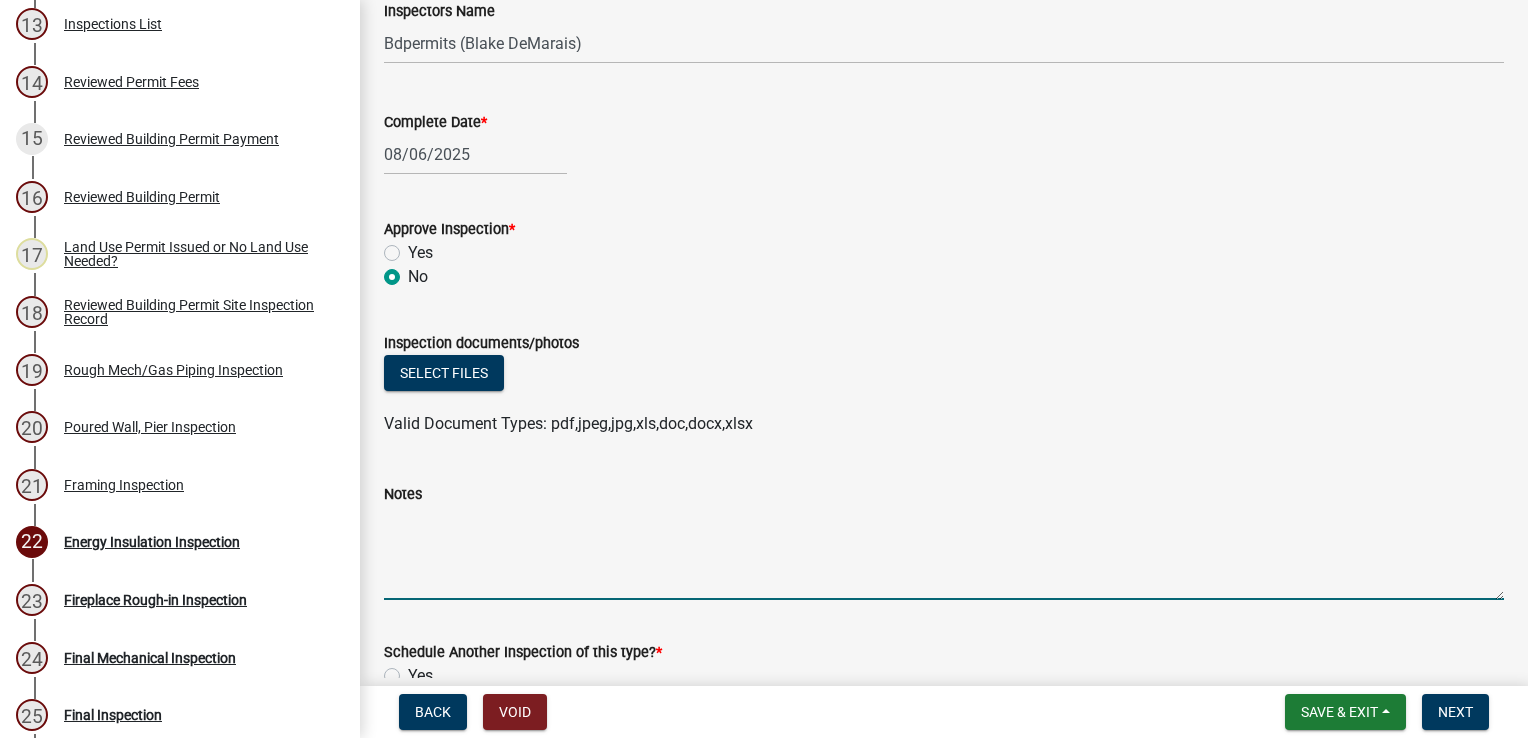 click on "Notes" at bounding box center (944, 553) 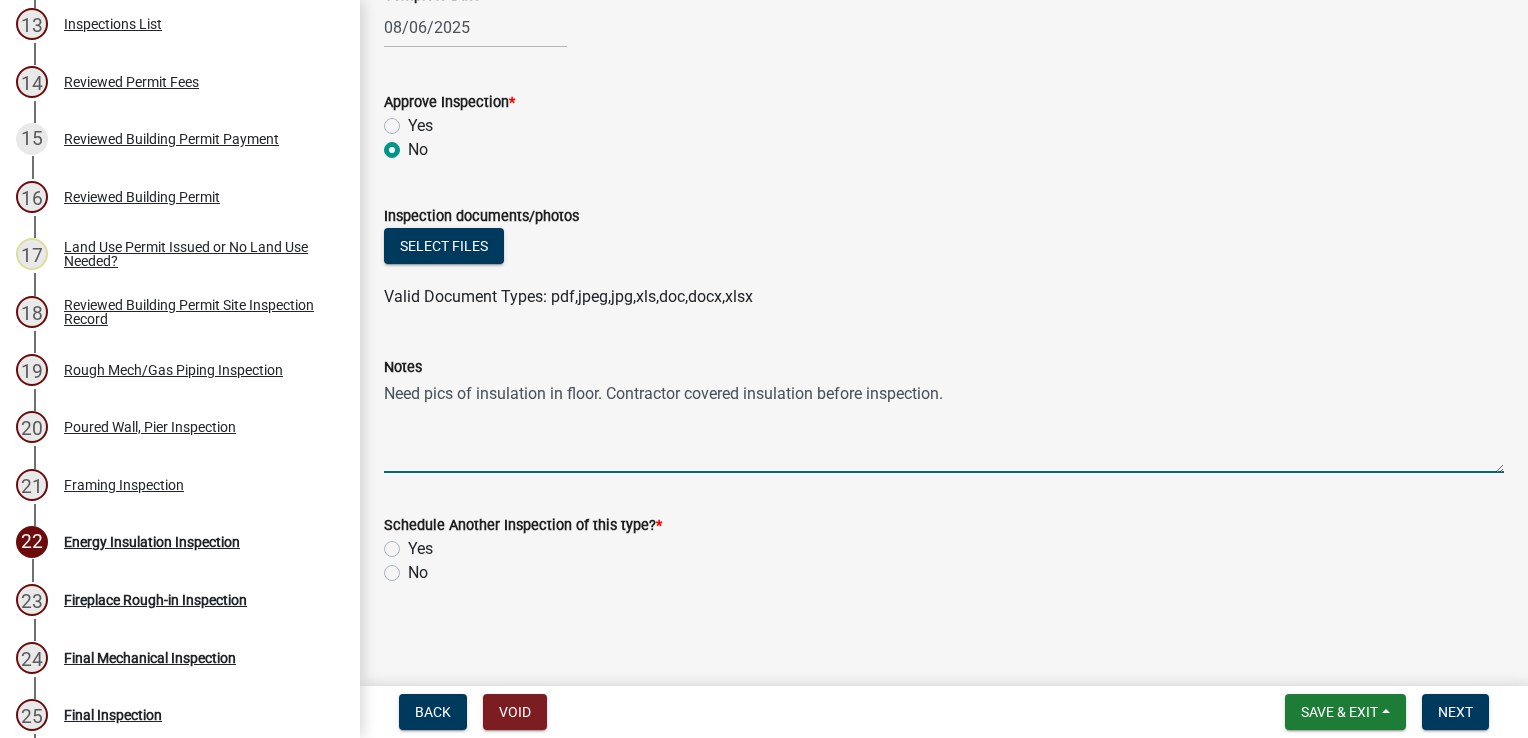 scroll, scrollTop: 429, scrollLeft: 0, axis: vertical 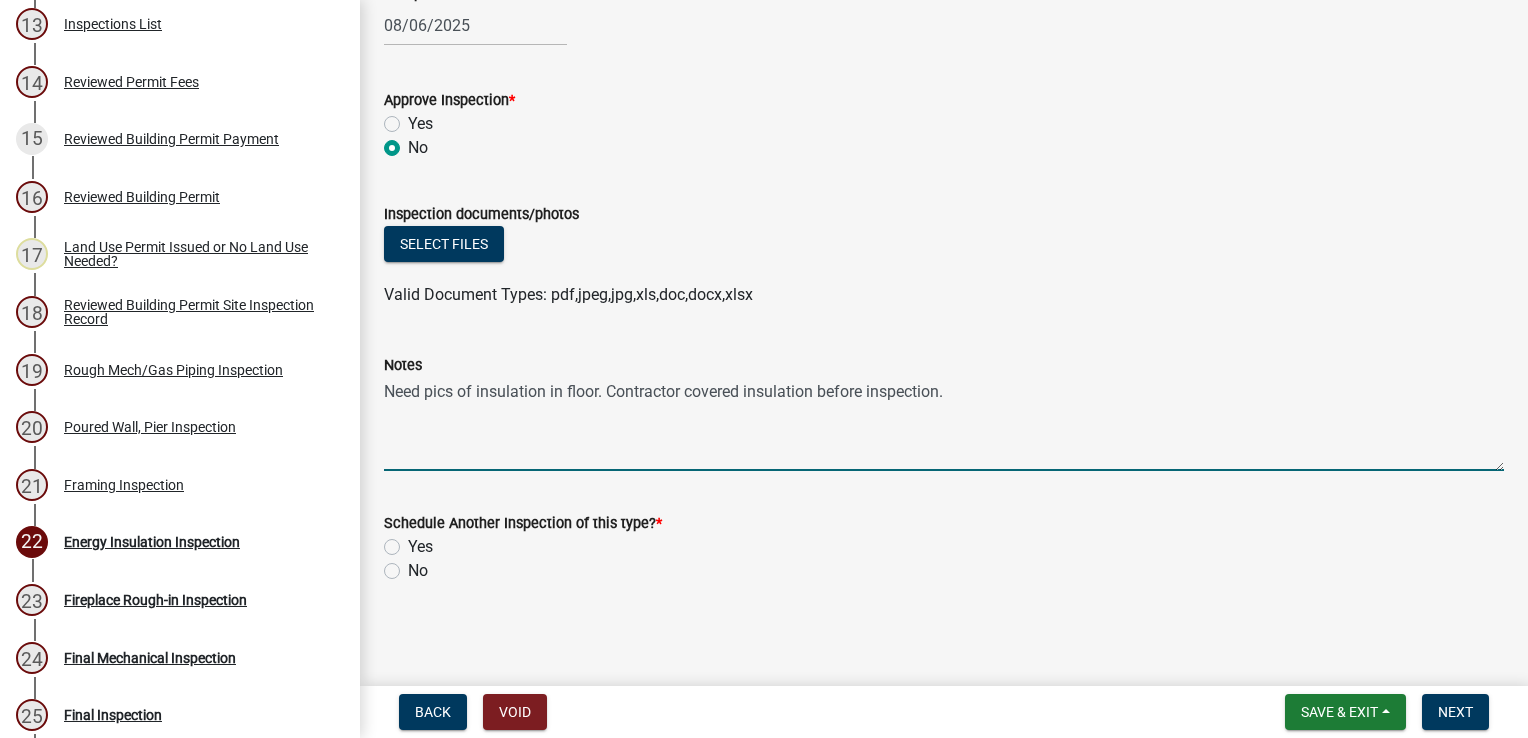 type on "Need pics of insulation in floor. Contractor covered insulation before inspection." 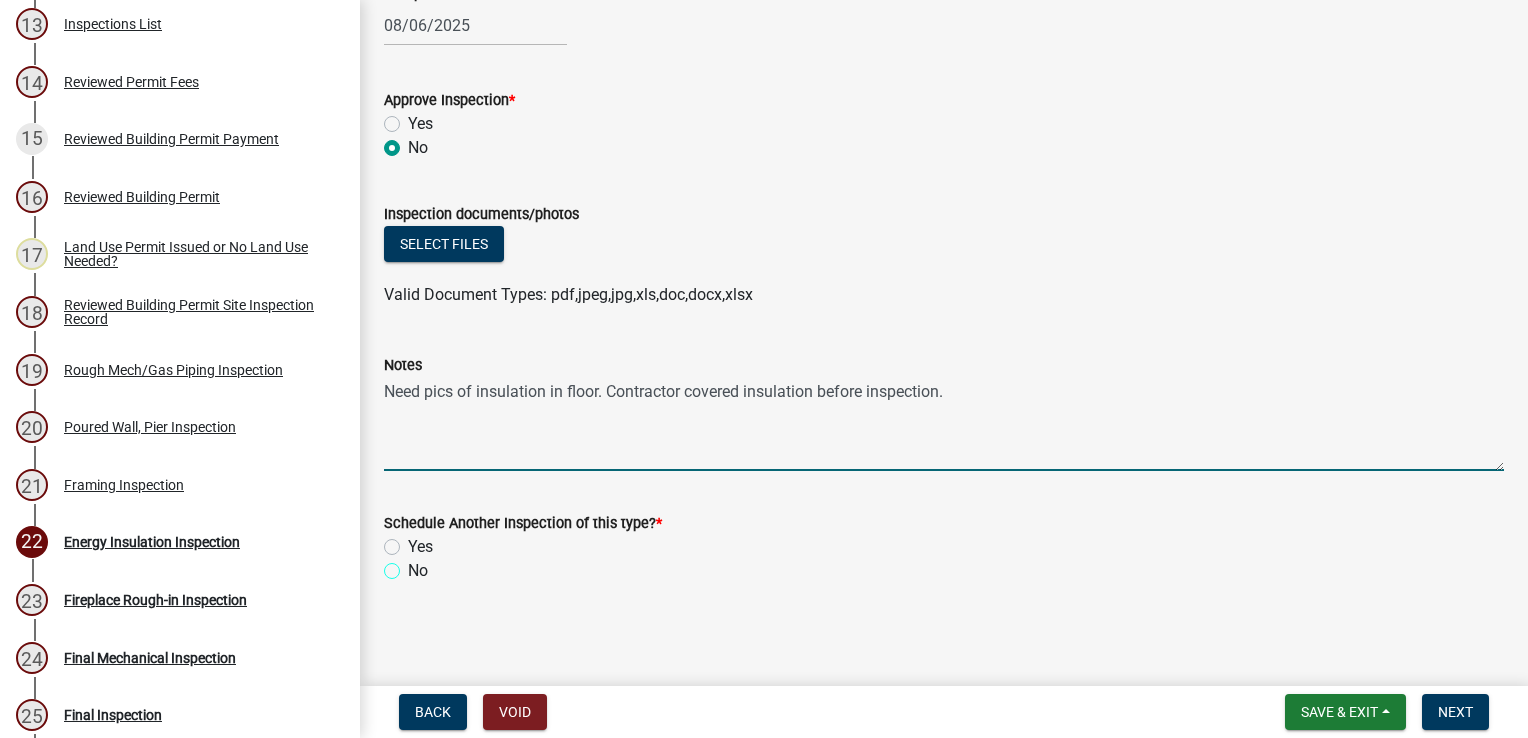 click on "No" at bounding box center [414, 565] 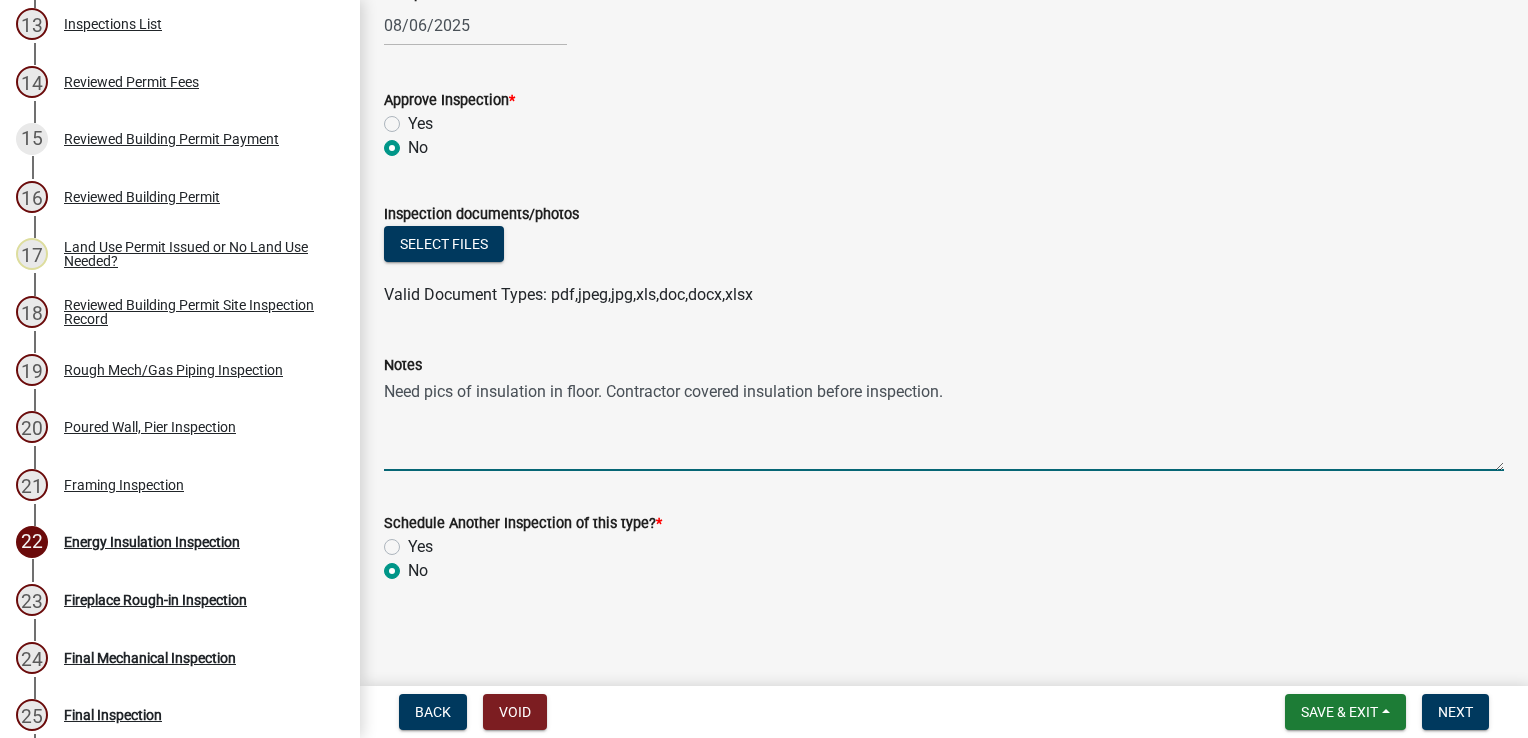 radio on "true" 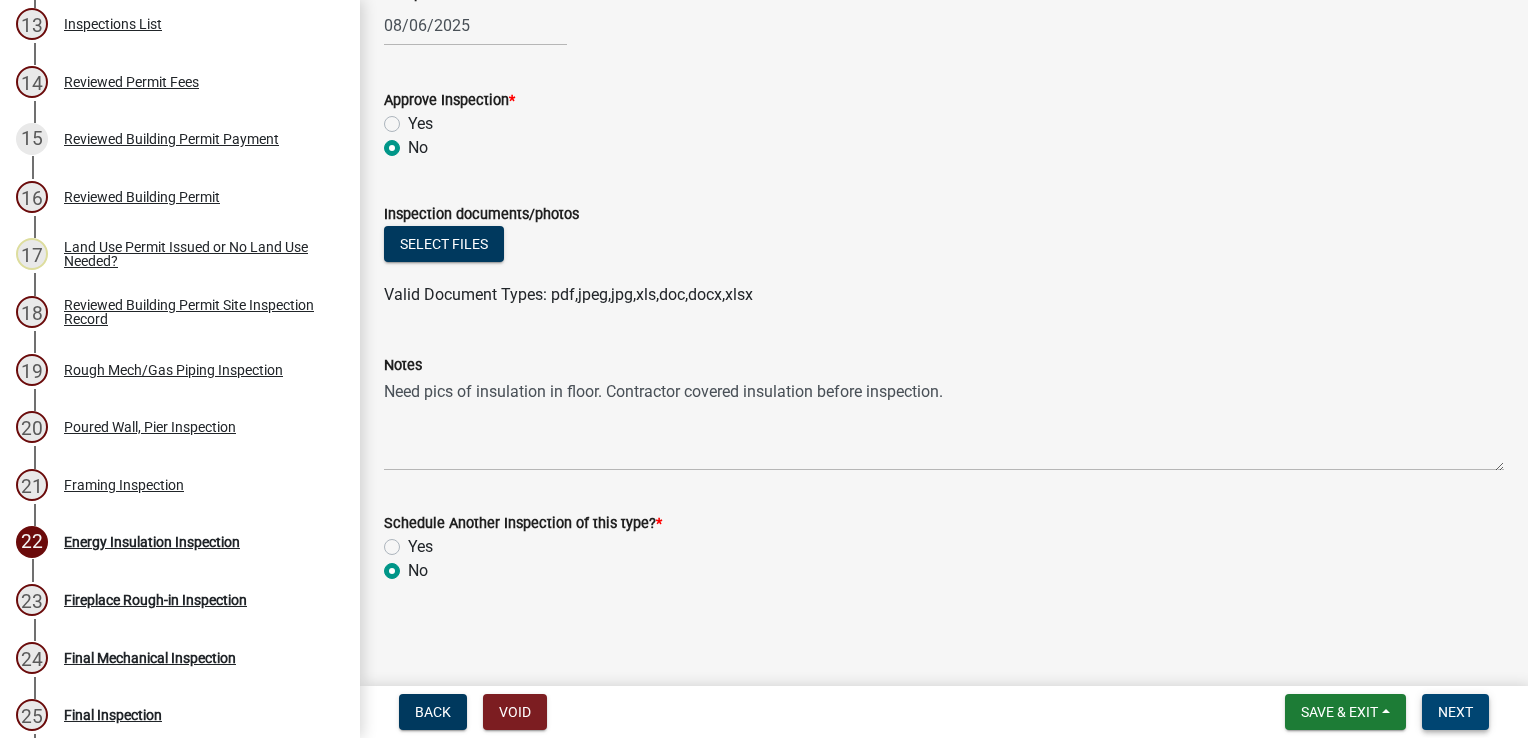 click on "Next" at bounding box center (1455, 712) 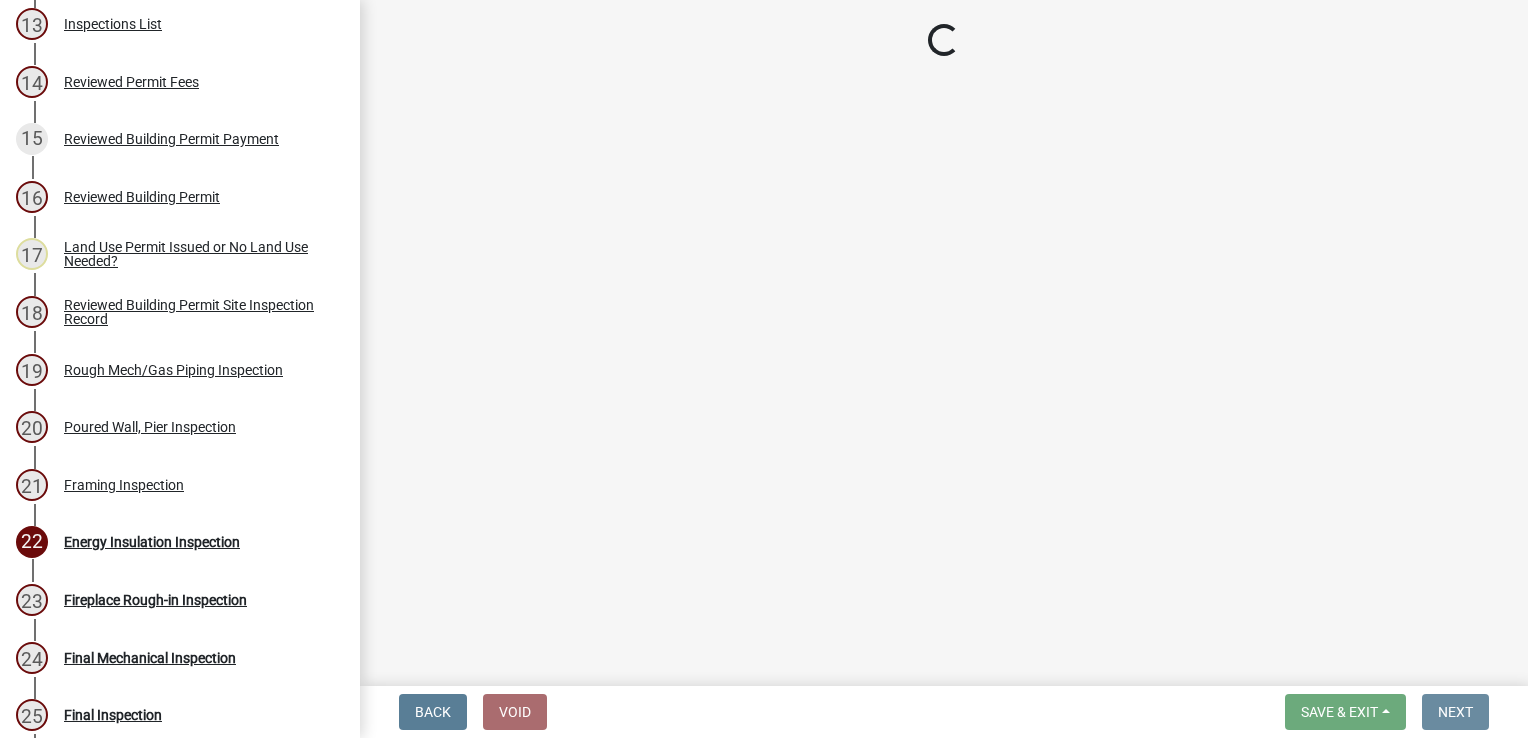 scroll, scrollTop: 0, scrollLeft: 0, axis: both 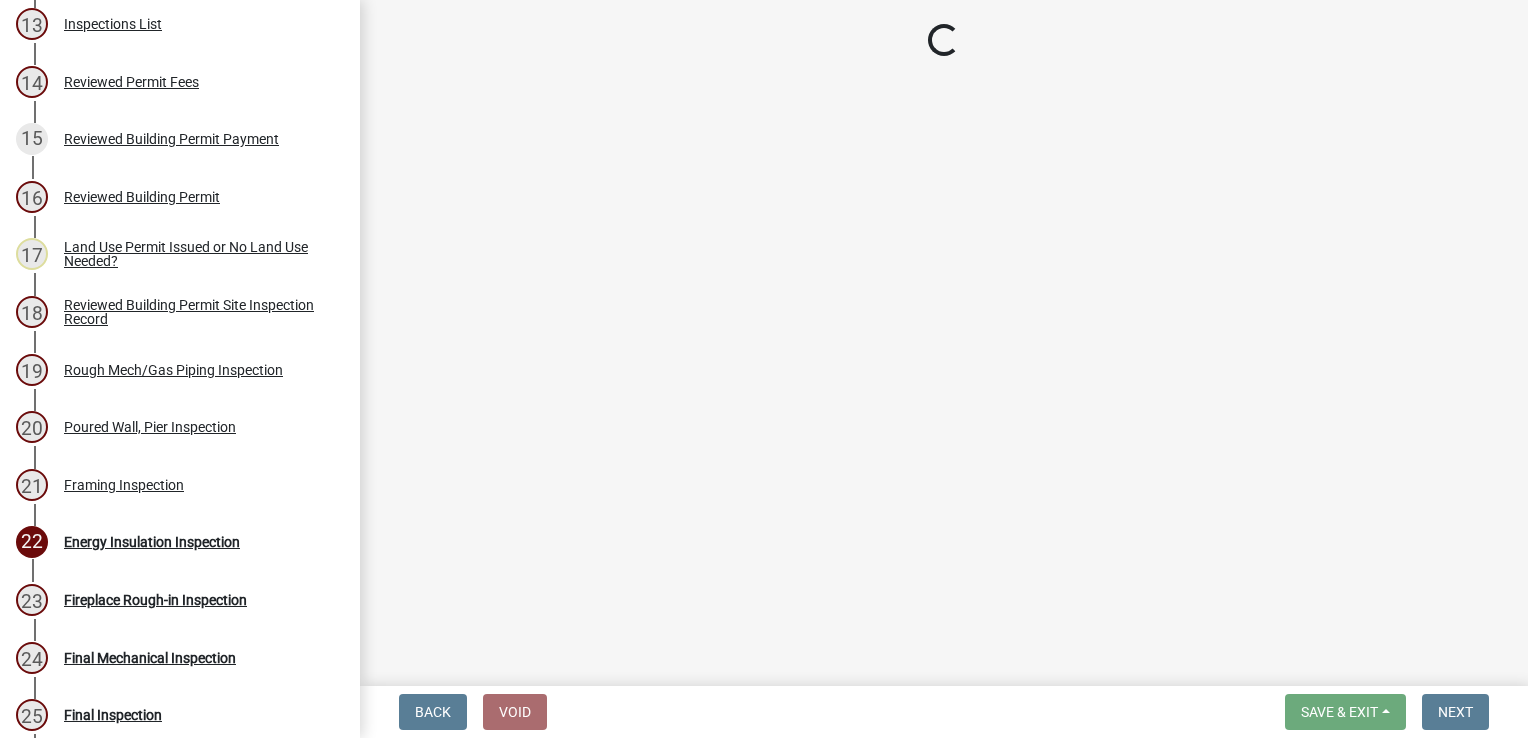 select on "17bfa135-5610-45df-8ce7-87530b7d86d4" 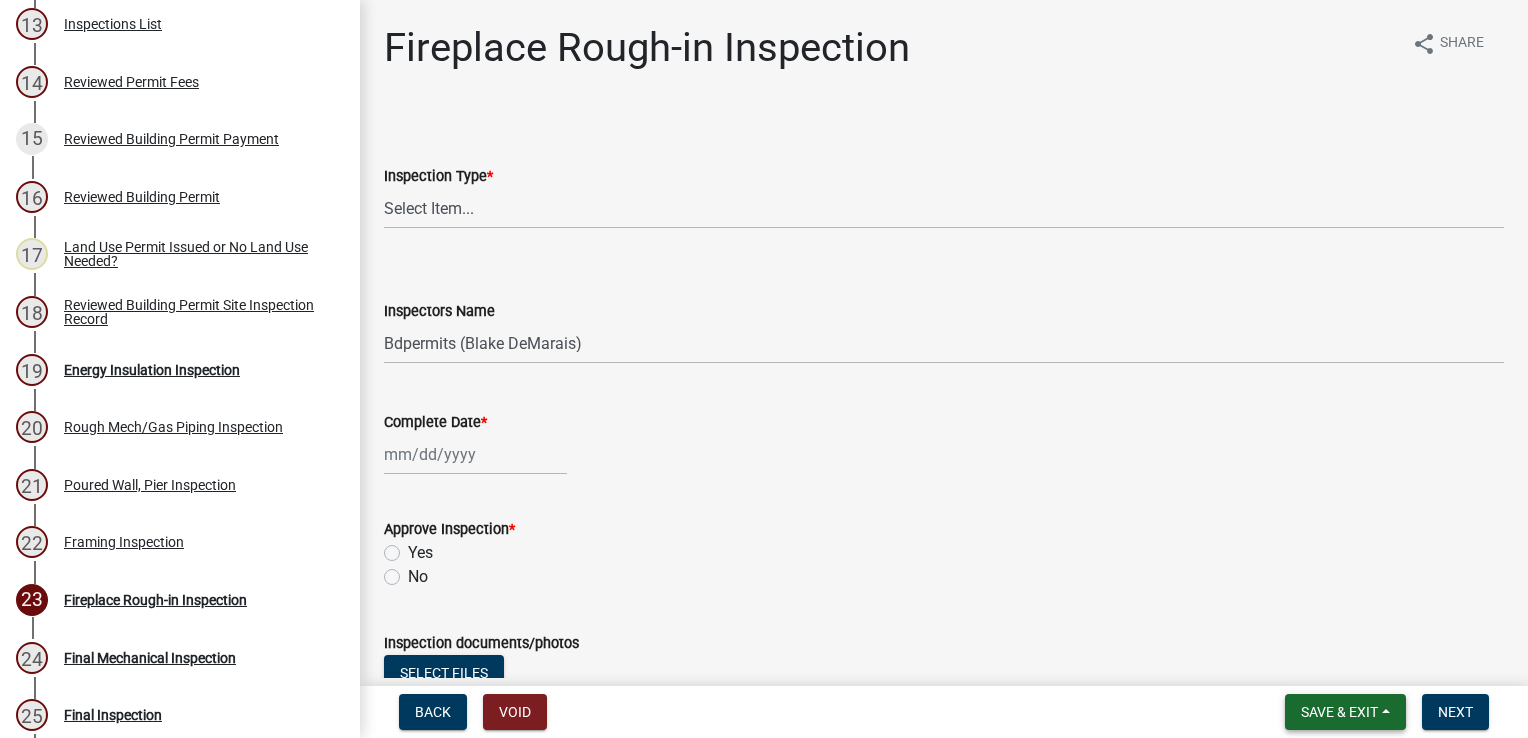 click on "Save & Exit" at bounding box center [1339, 712] 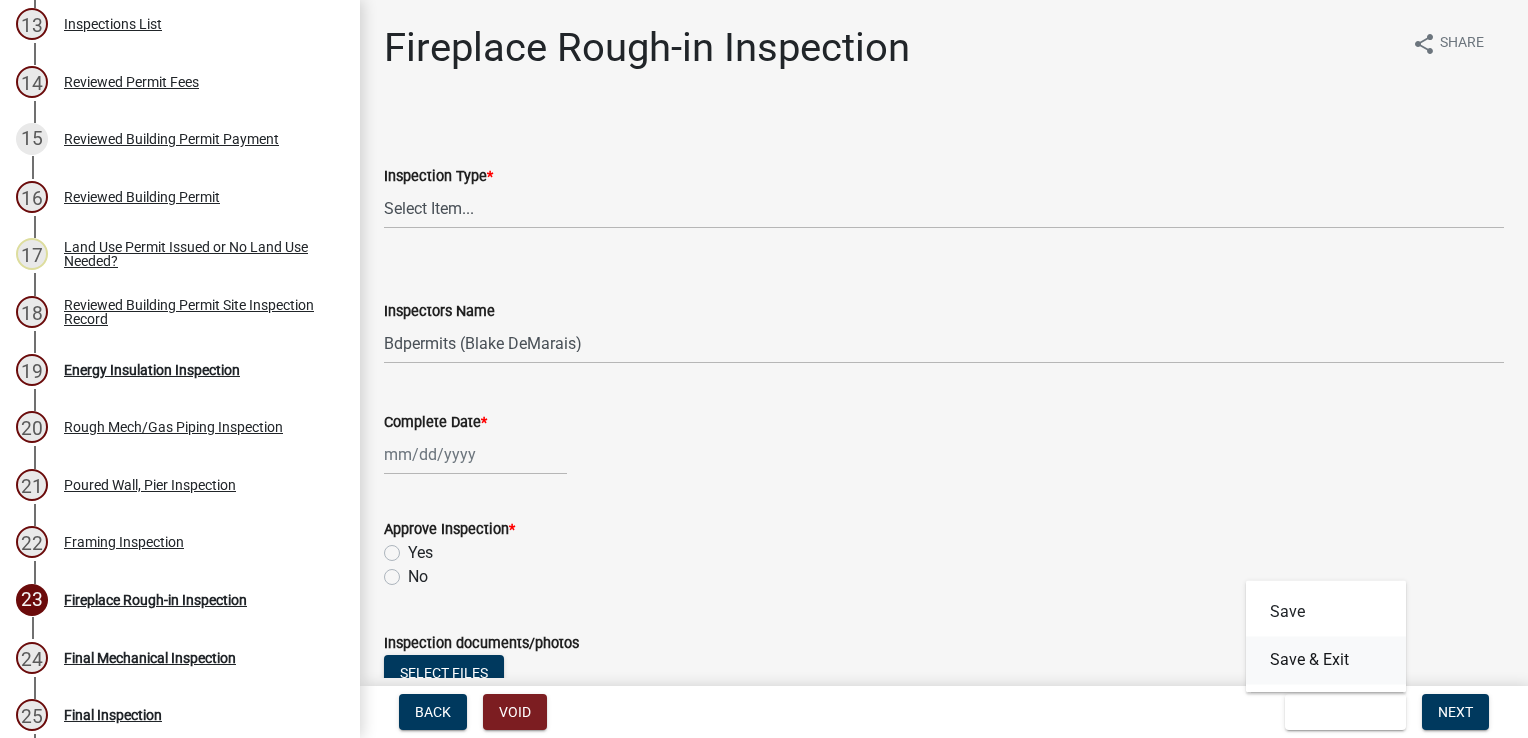 click on "Save & Exit" at bounding box center (1326, 660) 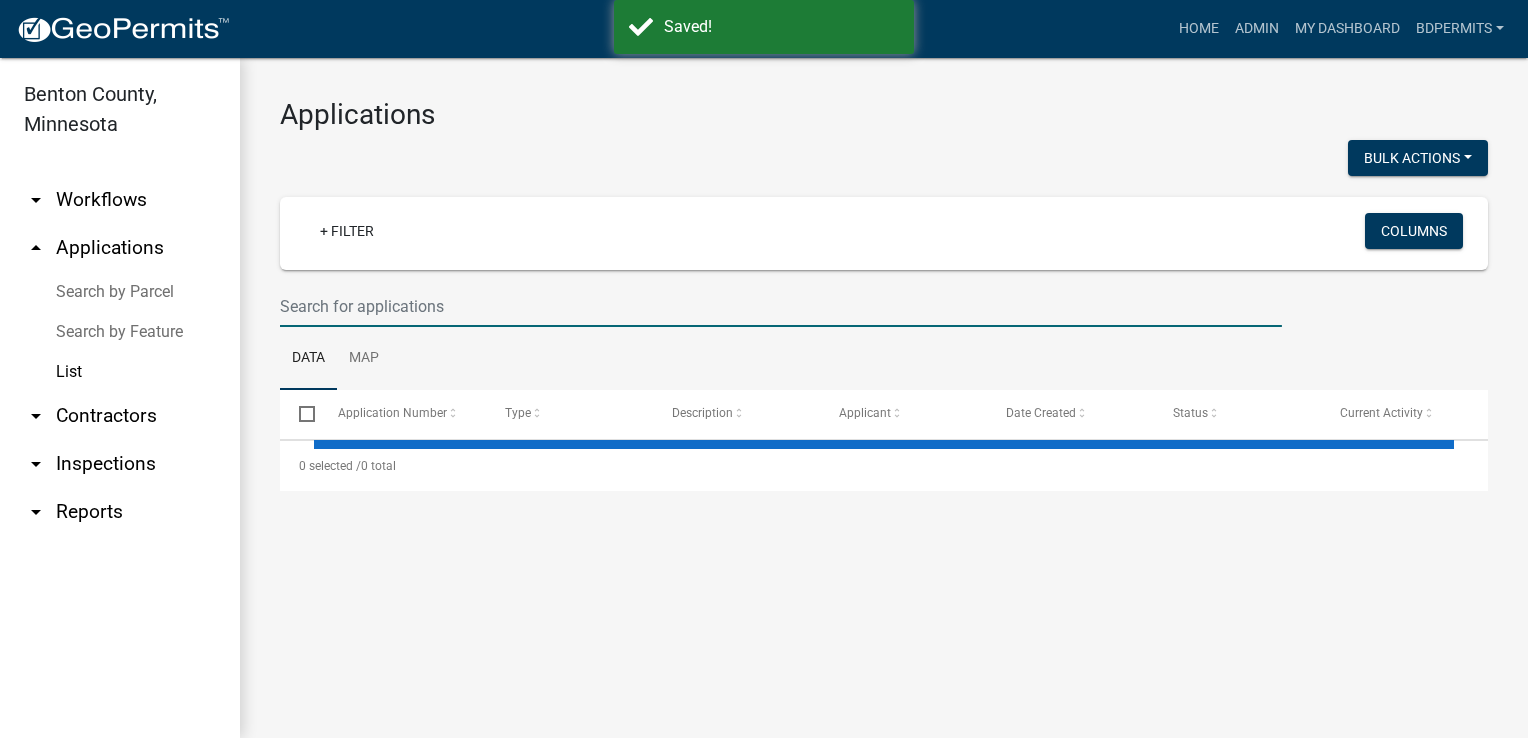 click at bounding box center [781, 306] 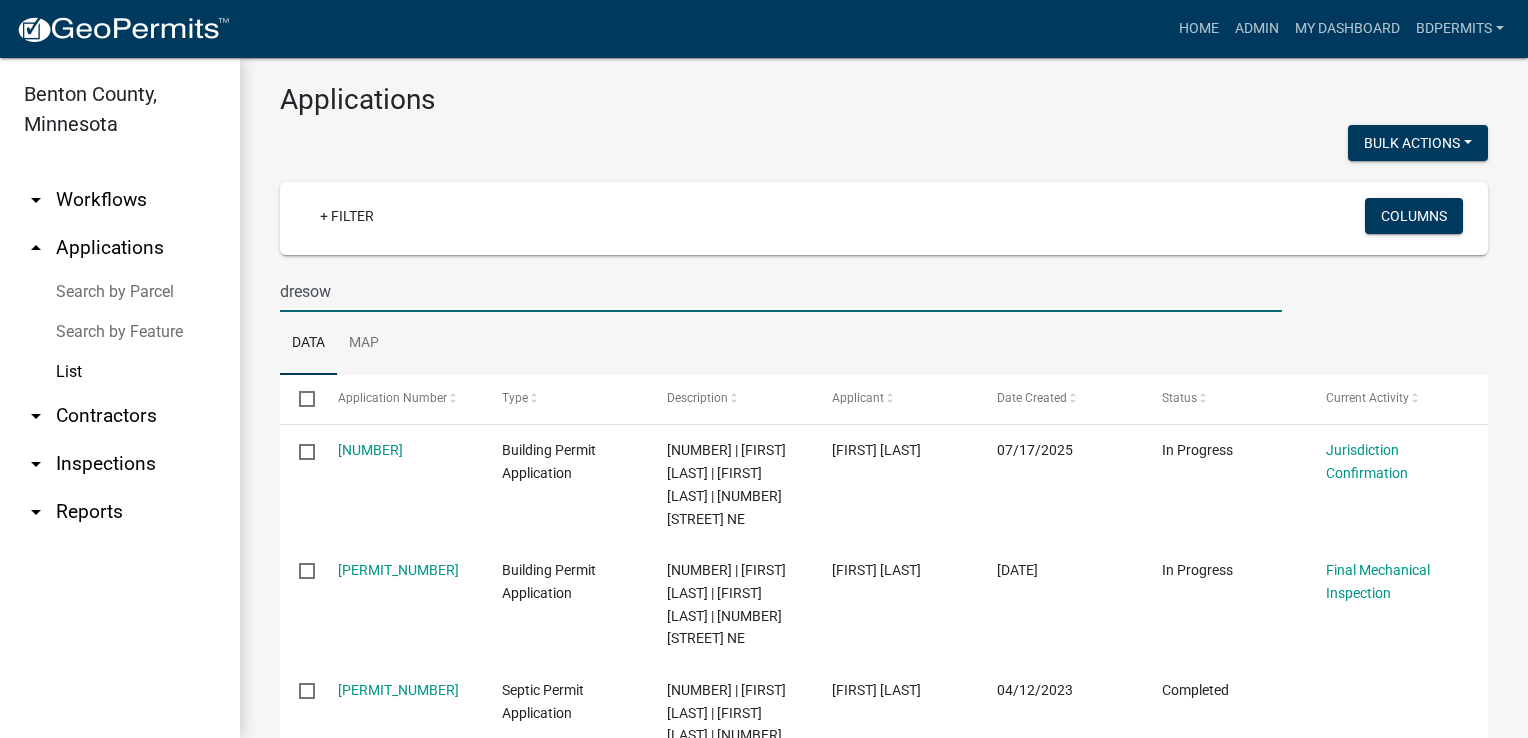 scroll, scrollTop: 12, scrollLeft: 0, axis: vertical 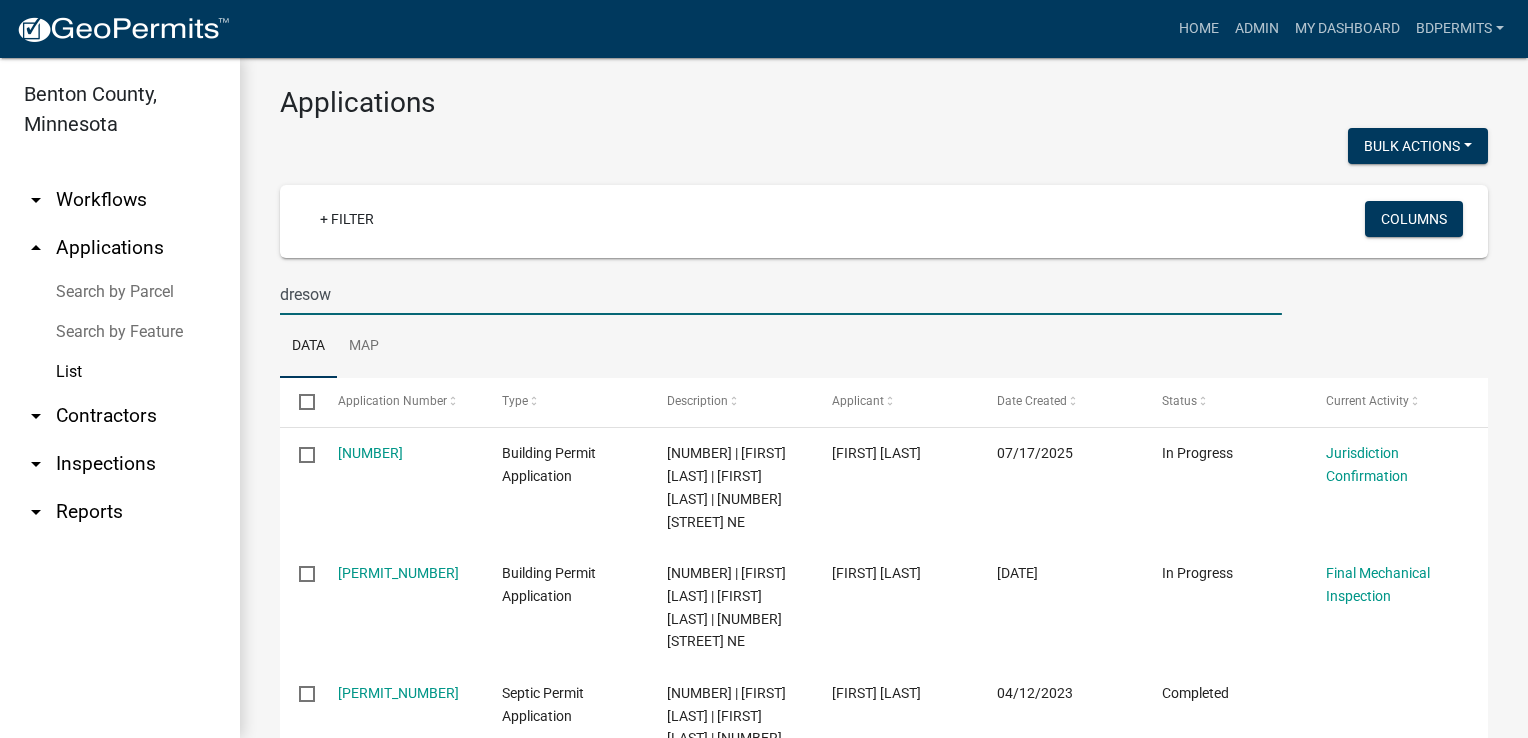 type on "dresow" 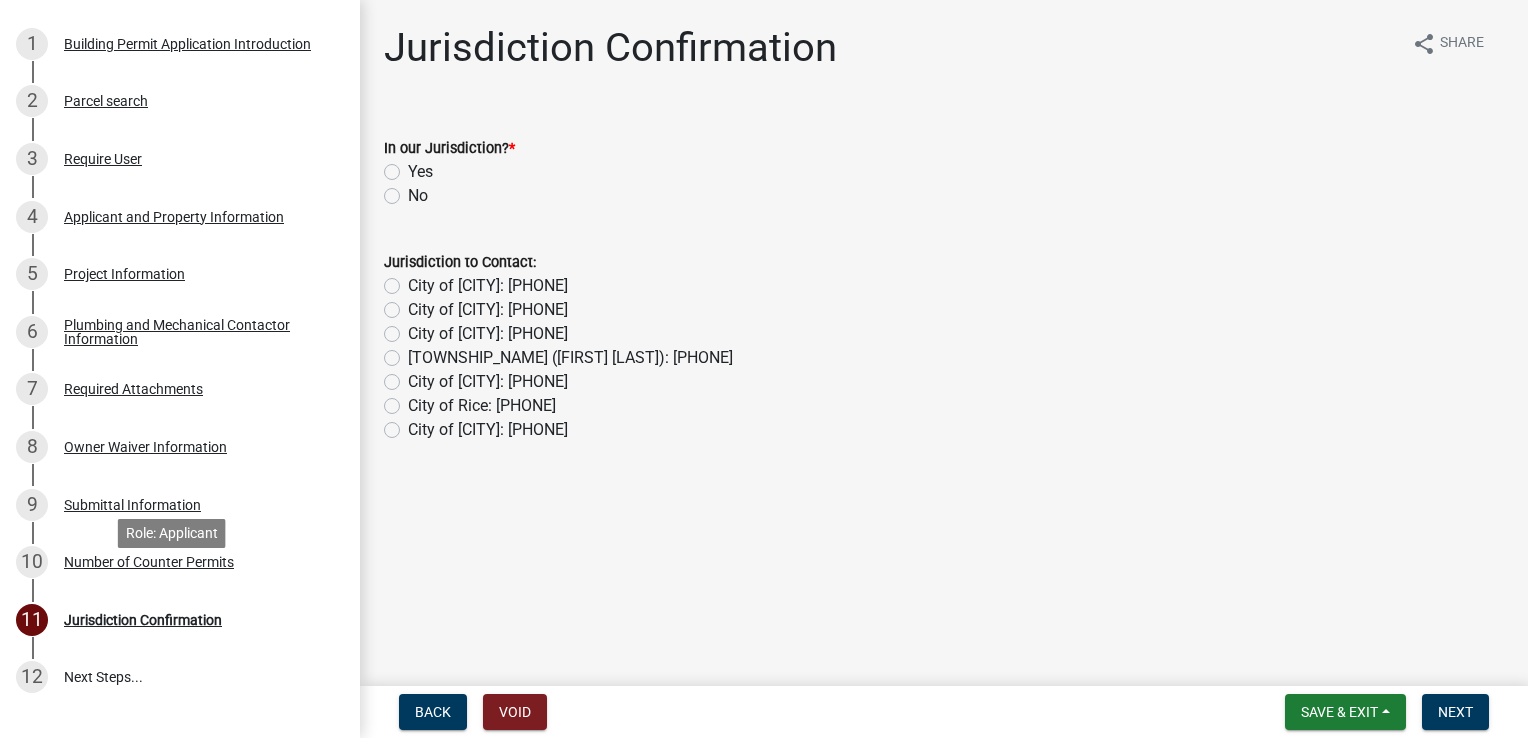 scroll, scrollTop: 24, scrollLeft: 0, axis: vertical 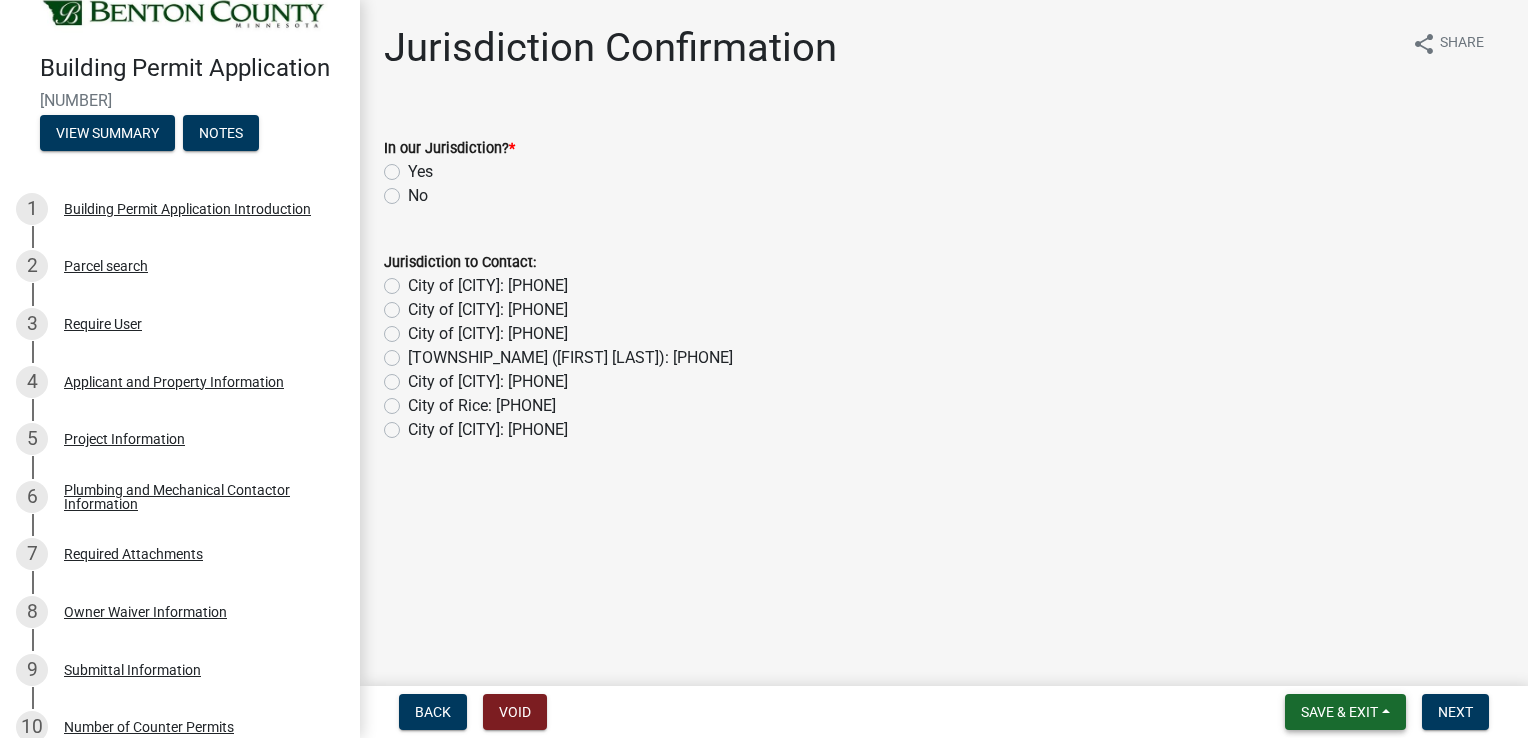 click on "Save & Exit" at bounding box center (1339, 712) 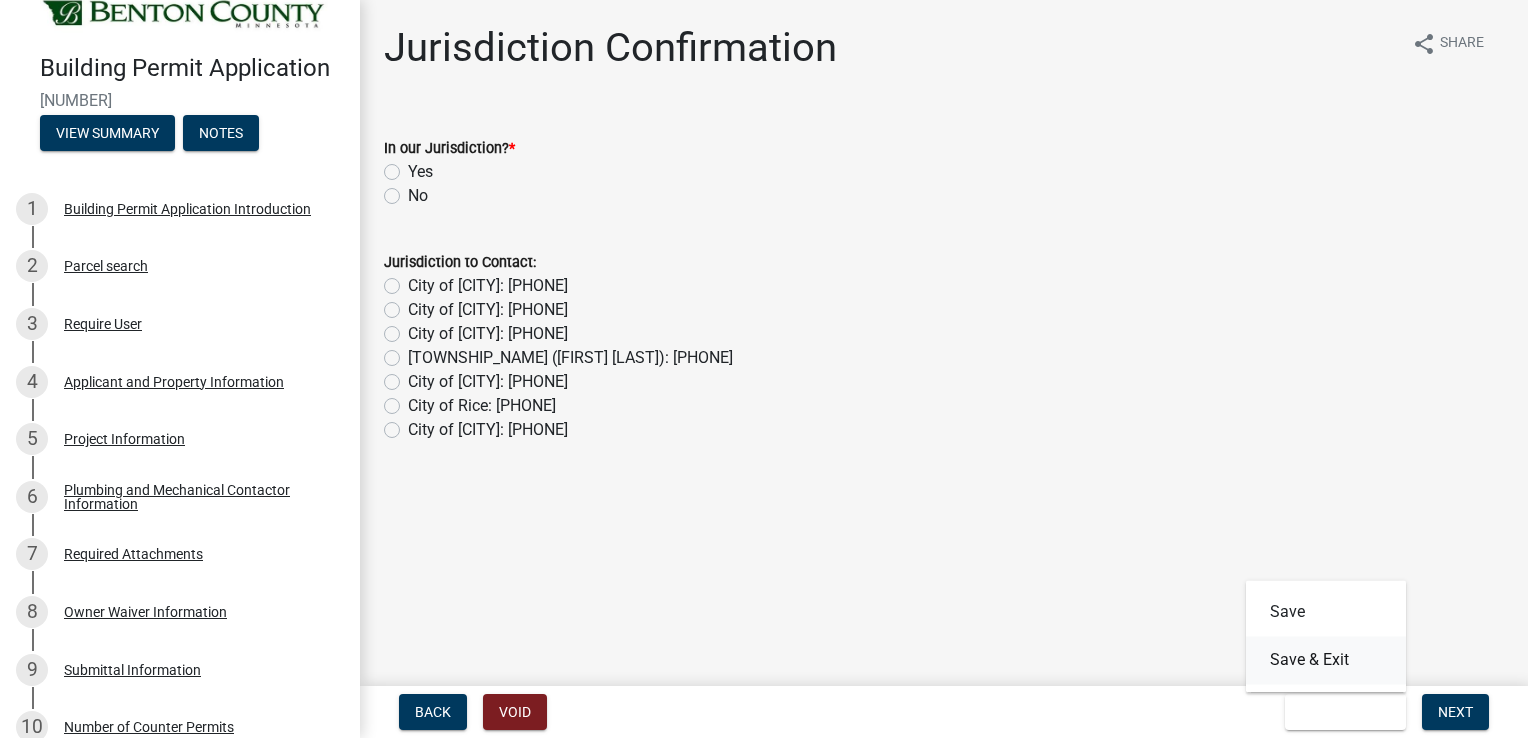 click on "Save & Exit" at bounding box center [1326, 660] 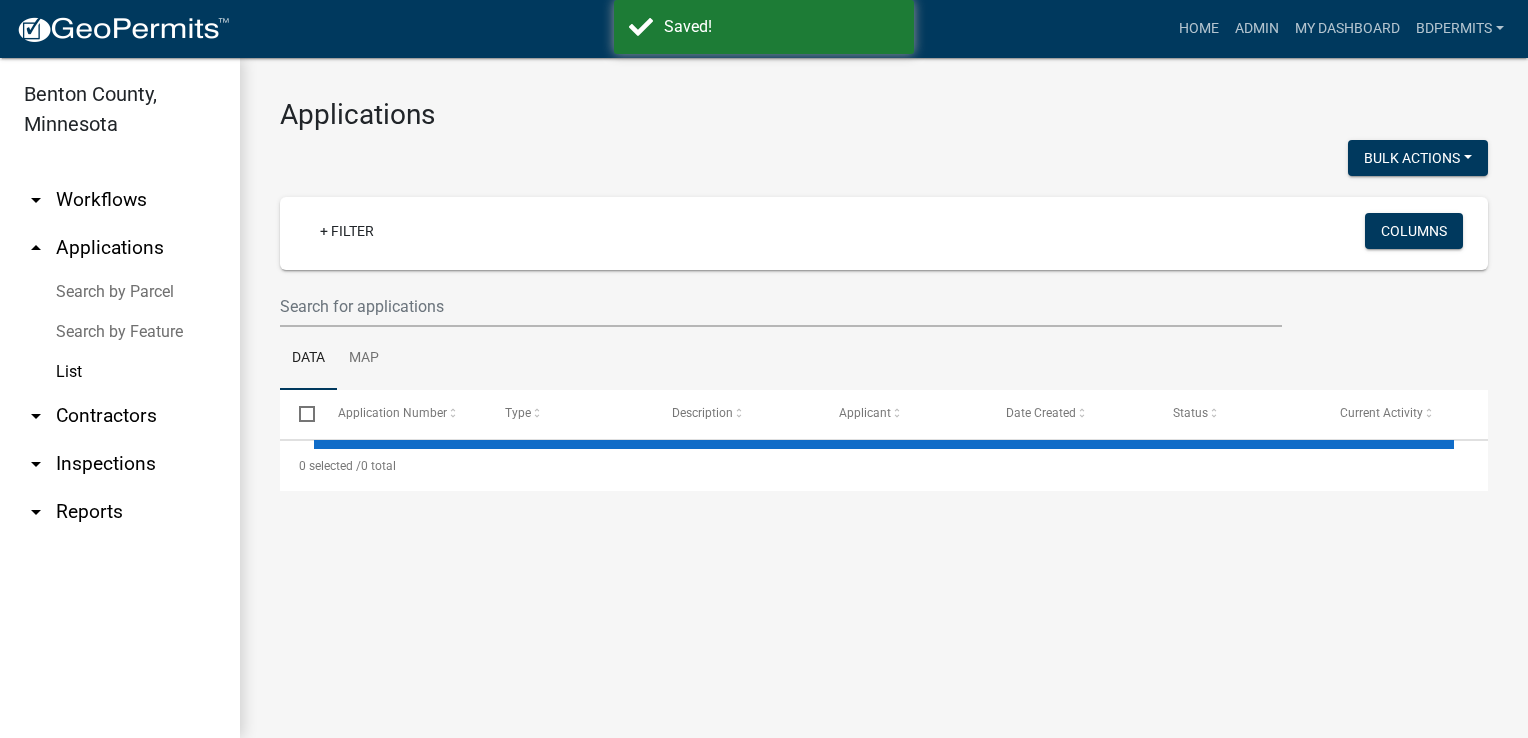 select on "3: 100" 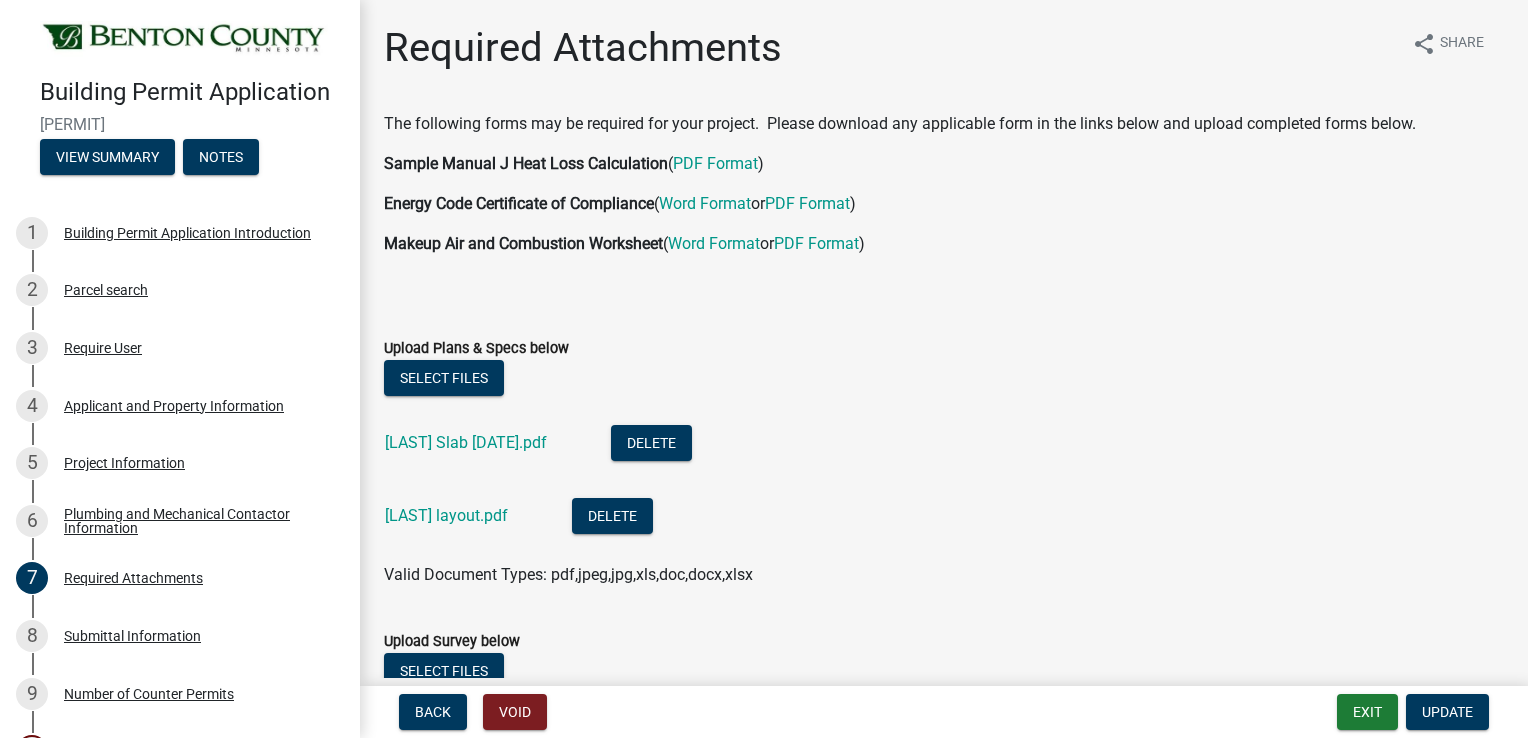 scroll, scrollTop: 0, scrollLeft: 0, axis: both 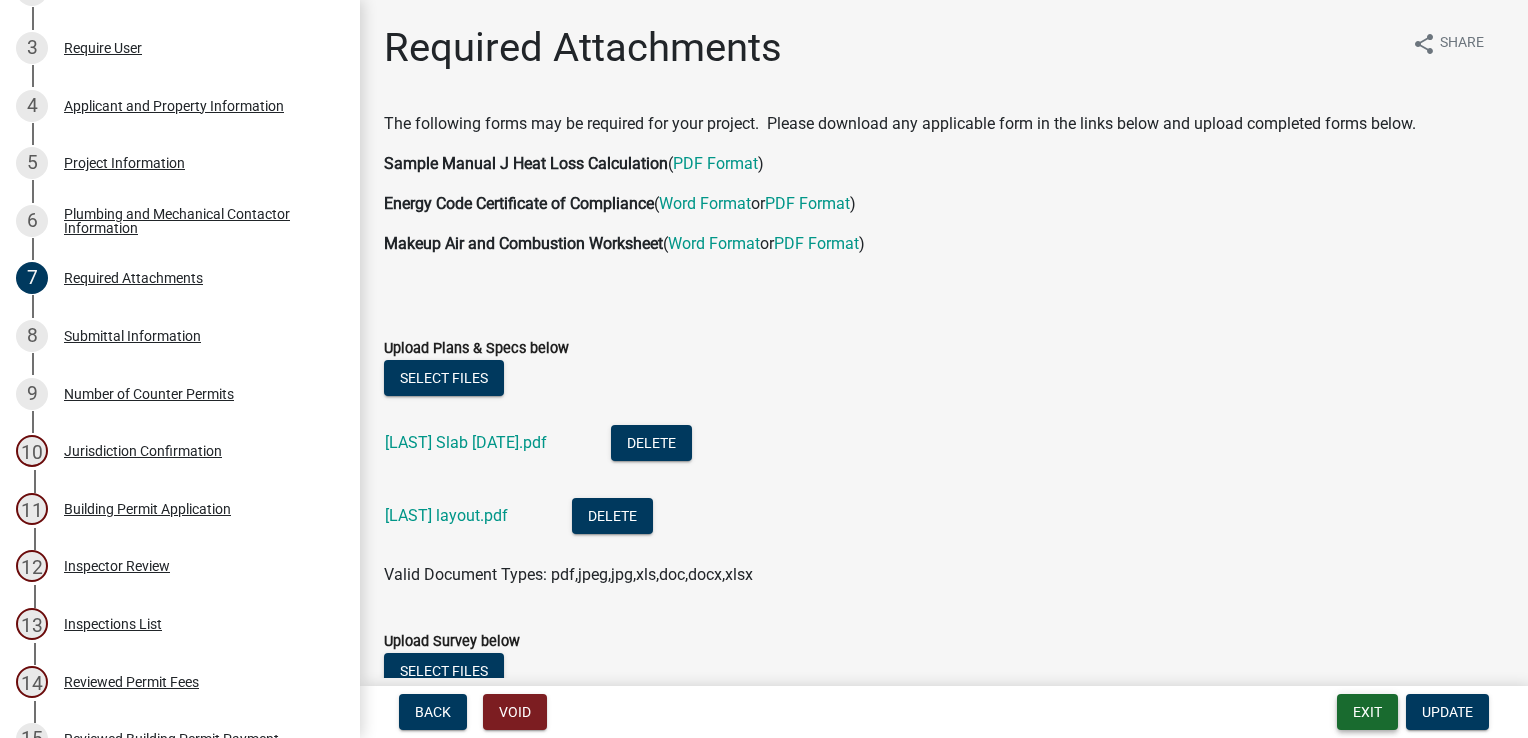 click on "Exit" at bounding box center [1367, 712] 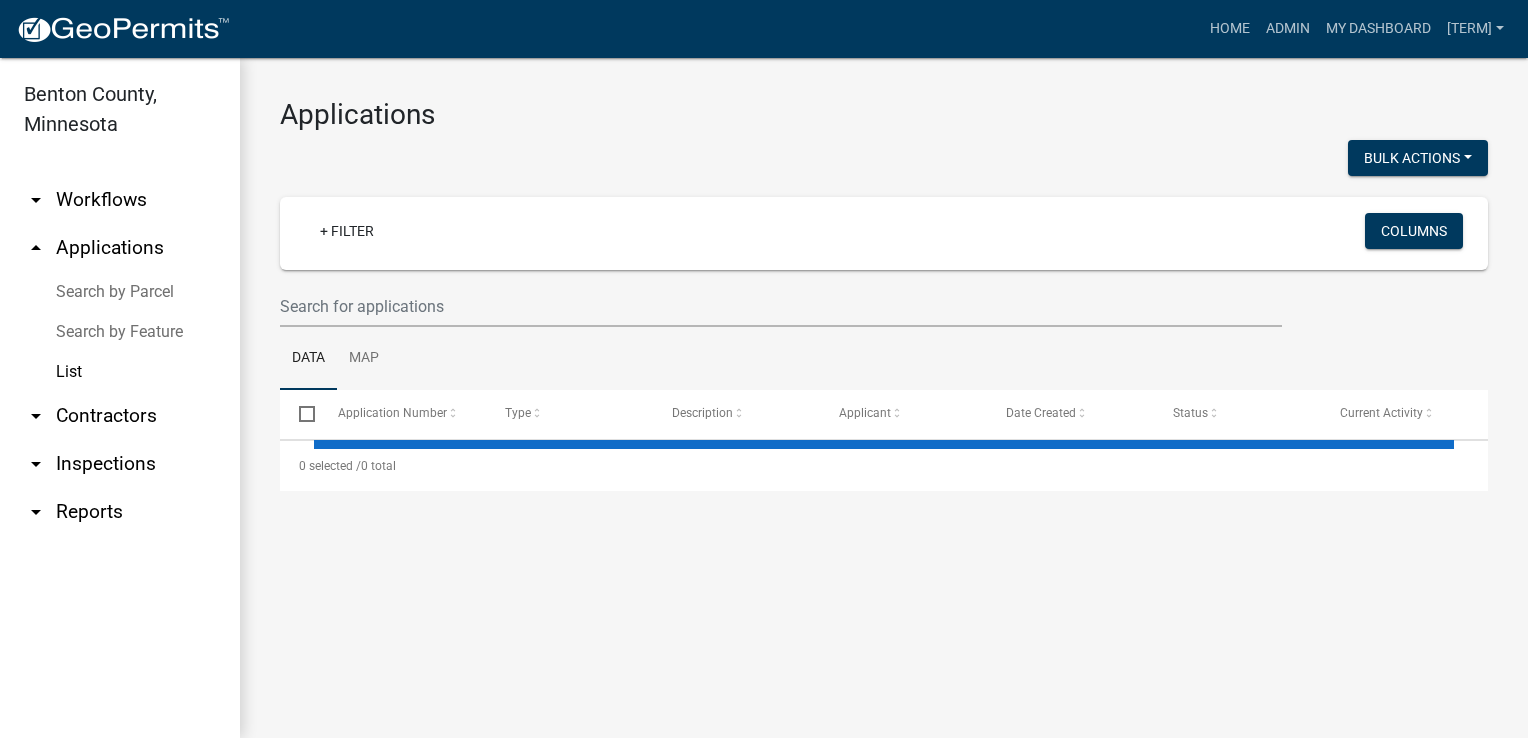 select on "3: 100" 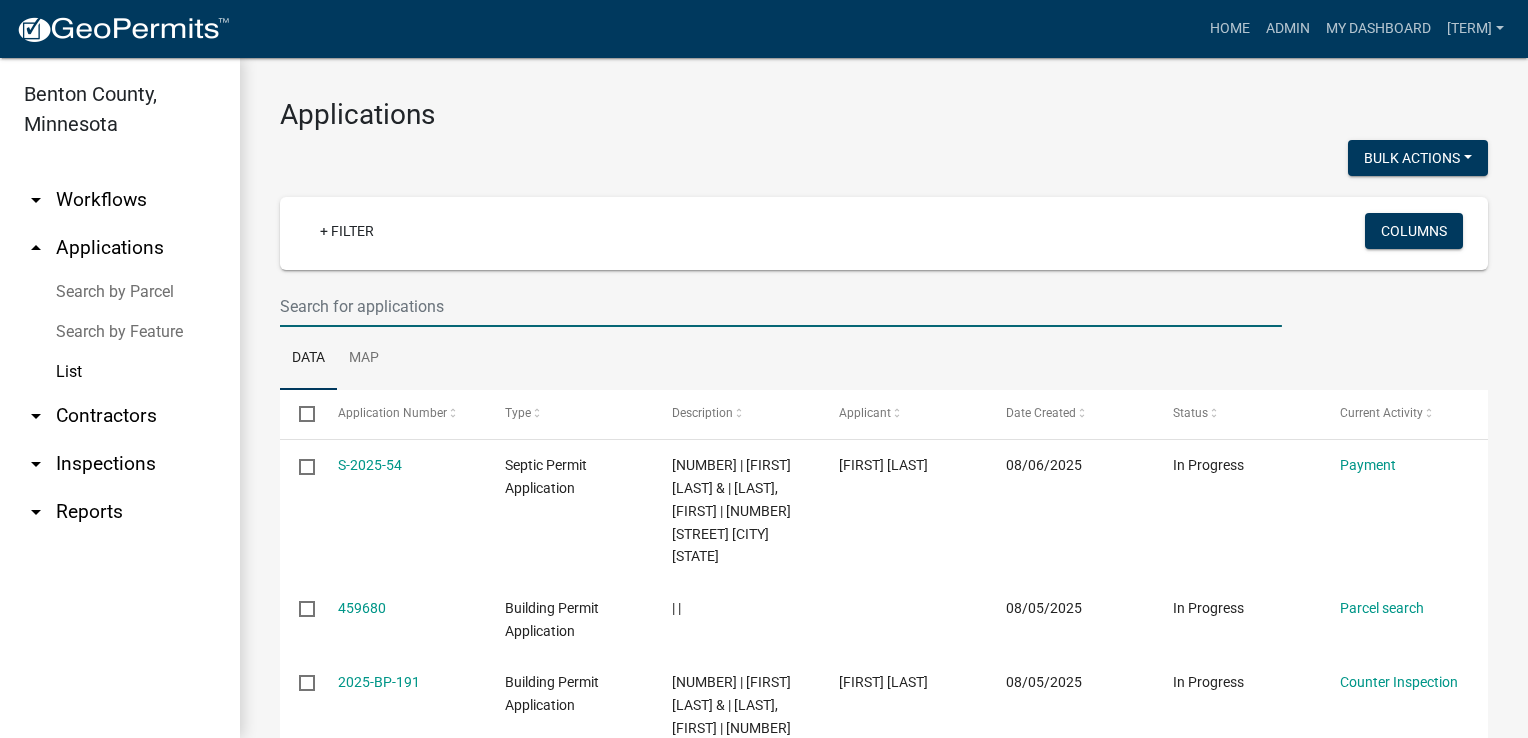click at bounding box center (781, 306) 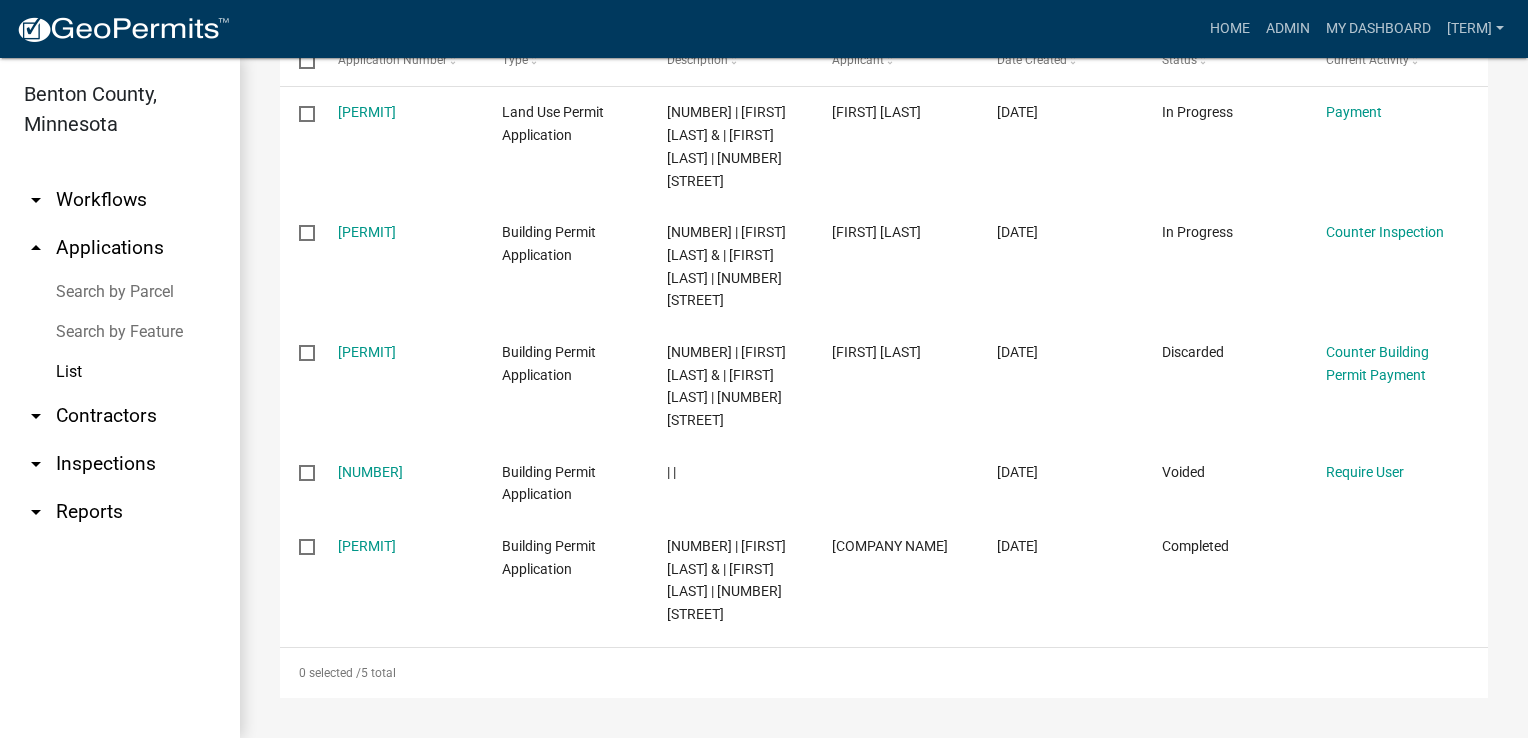 scroll, scrollTop: 0, scrollLeft: 0, axis: both 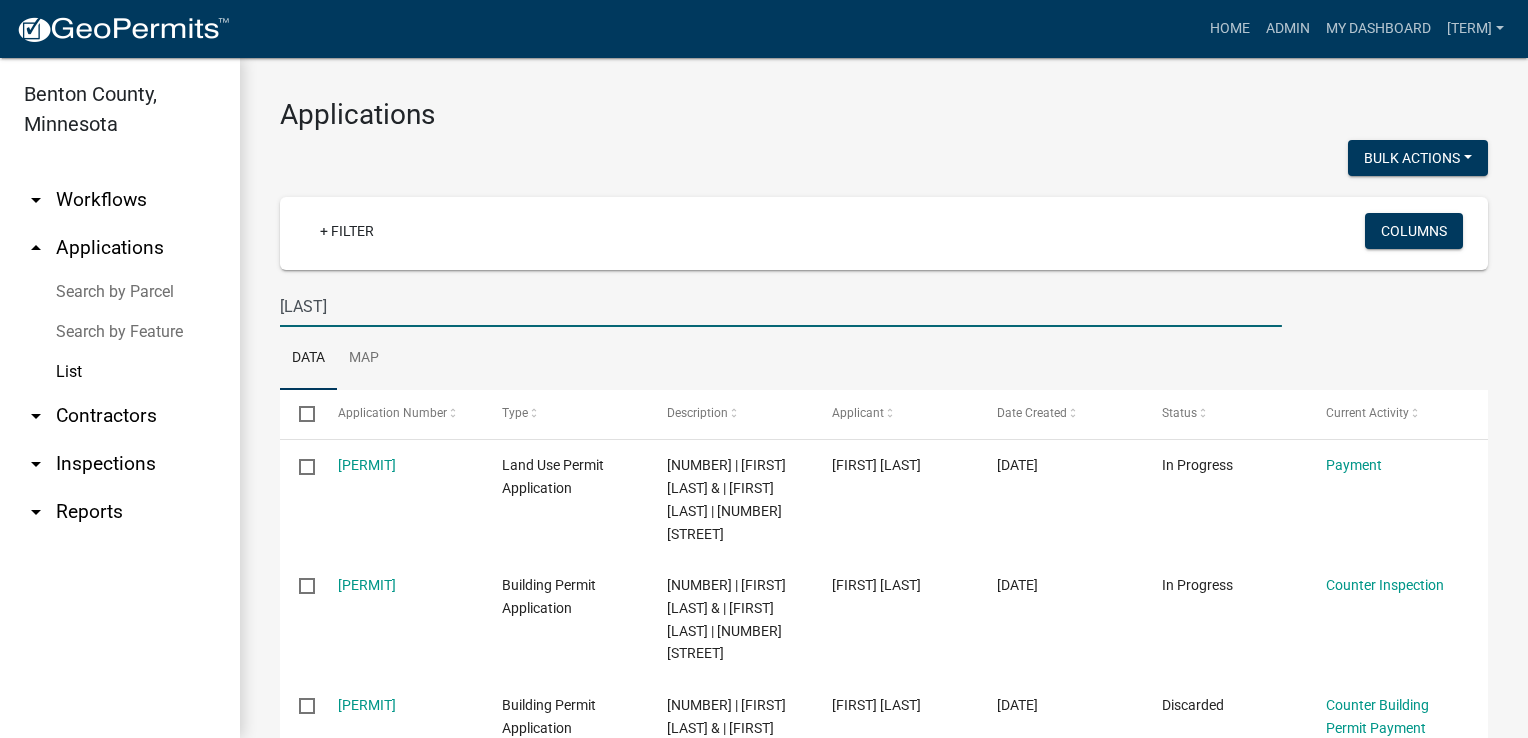 type on "kelash" 